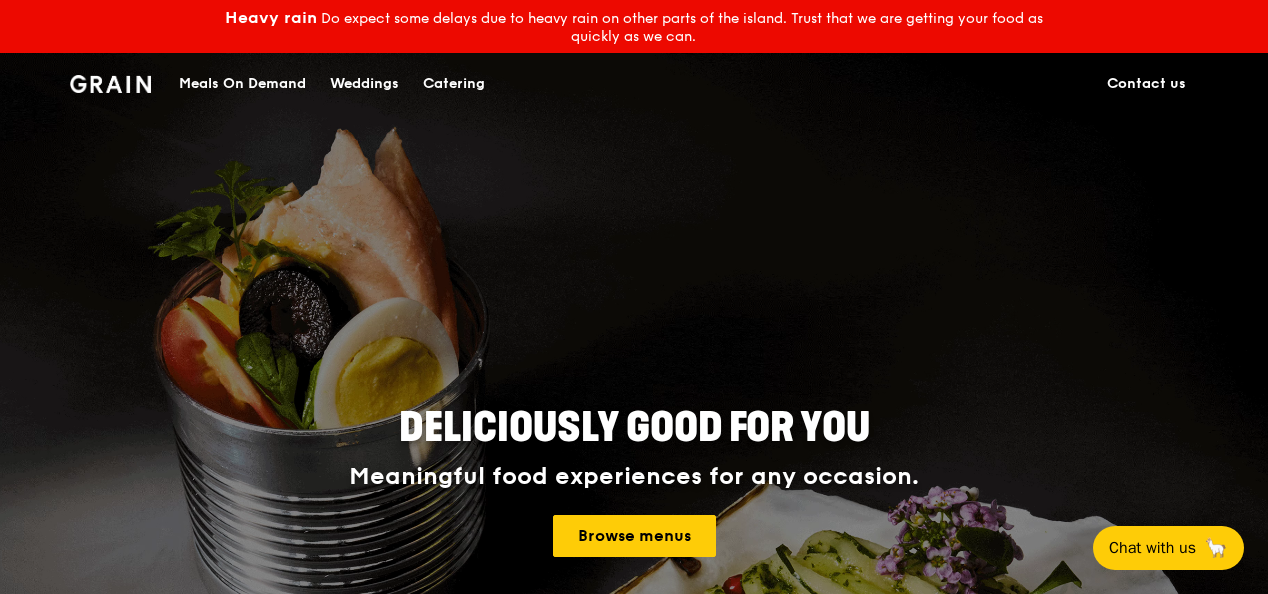 scroll, scrollTop: 0, scrollLeft: 0, axis: both 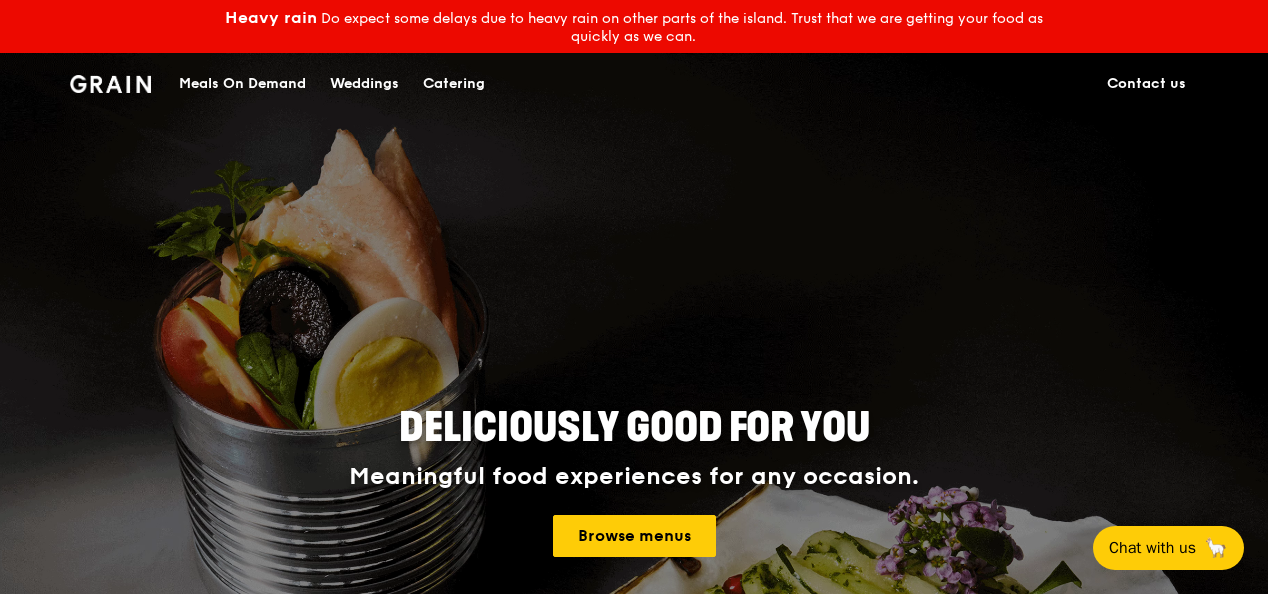 click on "Catering" at bounding box center (454, 84) 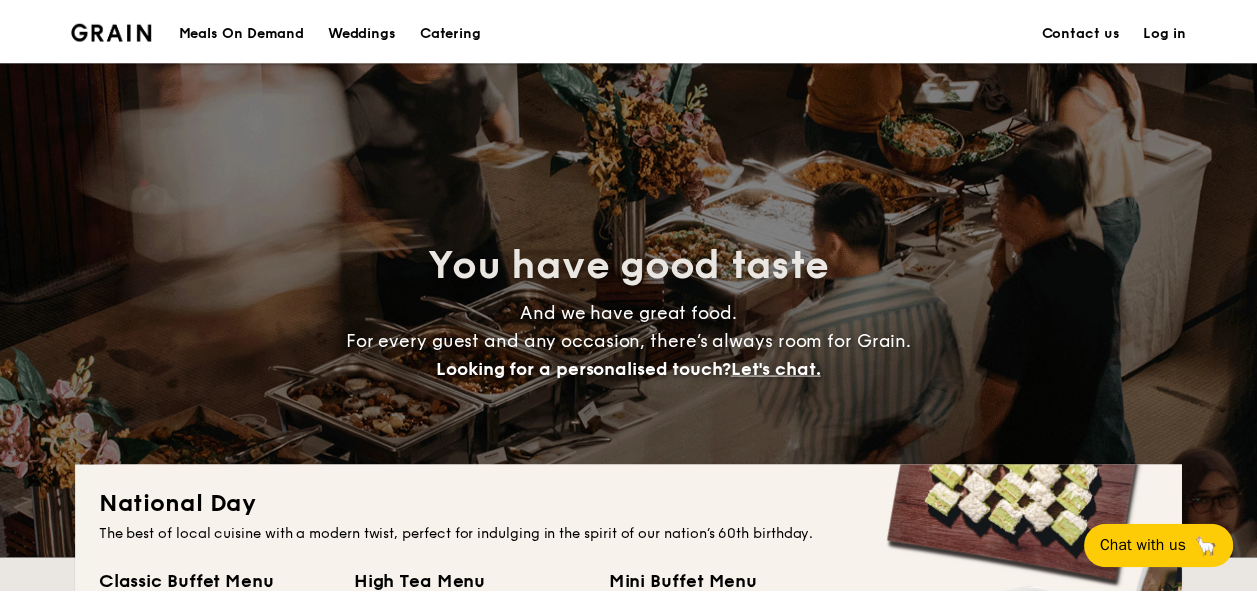 scroll, scrollTop: 0, scrollLeft: 0, axis: both 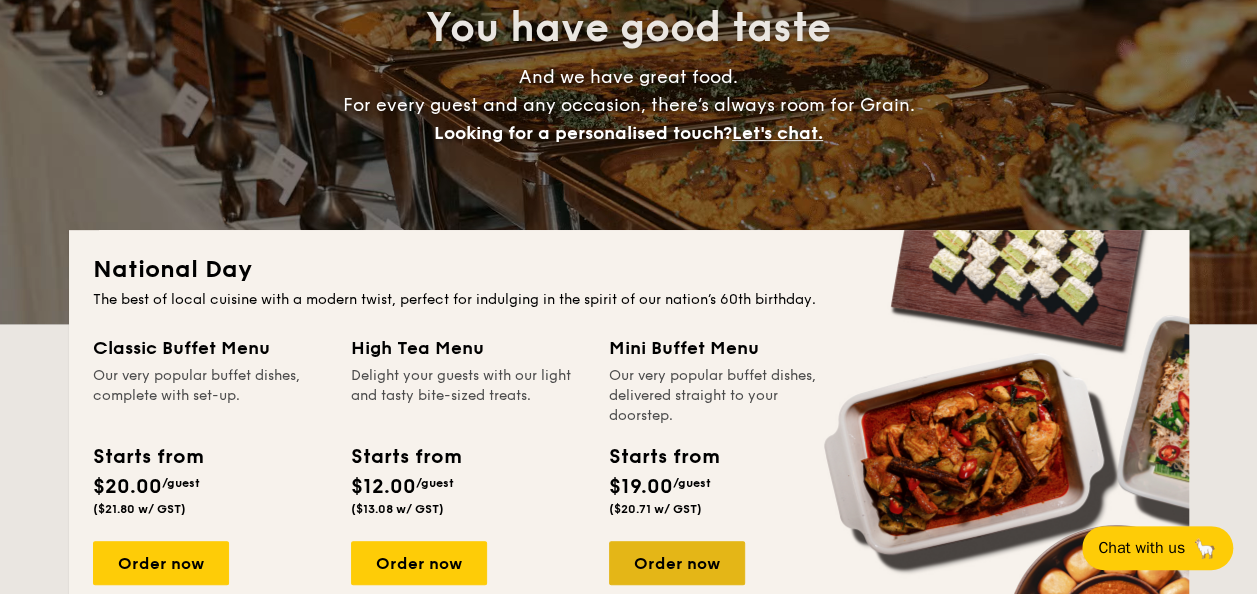 click on "Order now" at bounding box center (677, 563) 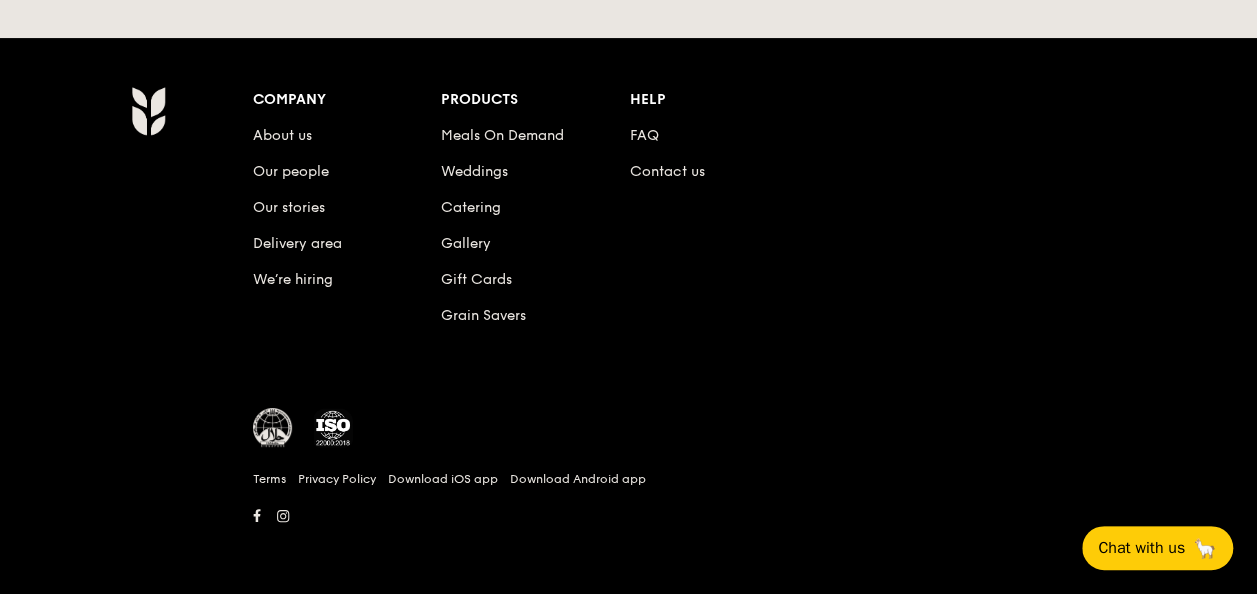 scroll, scrollTop: 0, scrollLeft: 0, axis: both 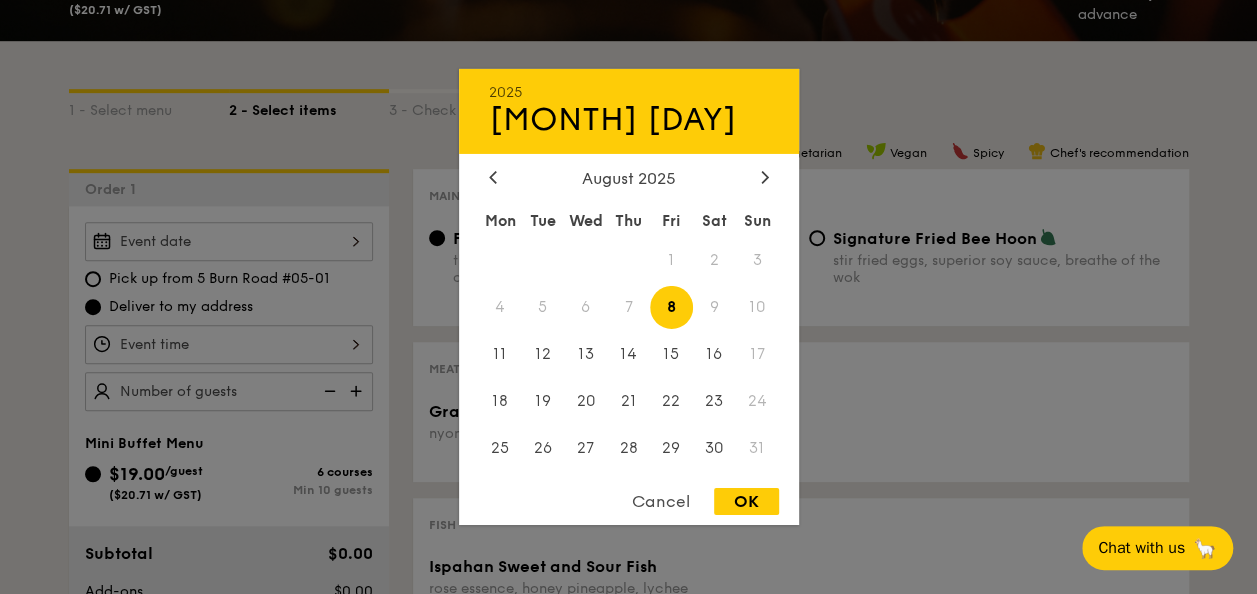 click on "2025   Aug 08       August 2025     Mon Tue Wed Thu Fri Sat Sun   1 2 3 4 5 6 7 8 9 10 11 12 13 14 15 16 17 18 19 20 21 22 23 24 25 26 27 28 29 30 31     Cancel   OK" at bounding box center [229, 241] 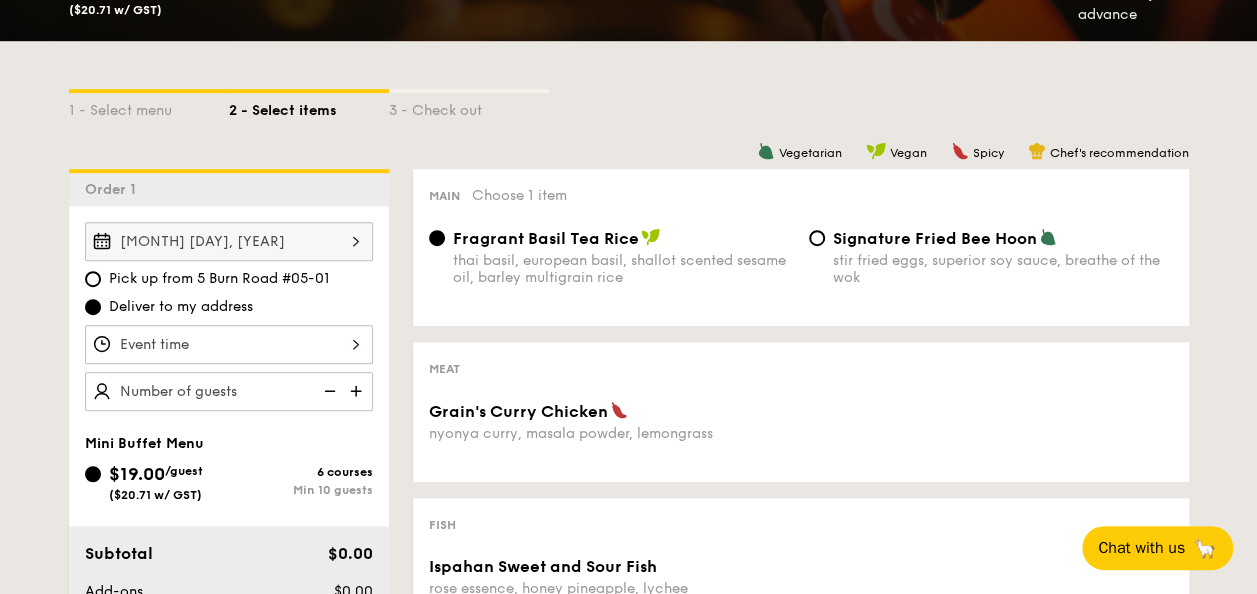 click at bounding box center (229, 344) 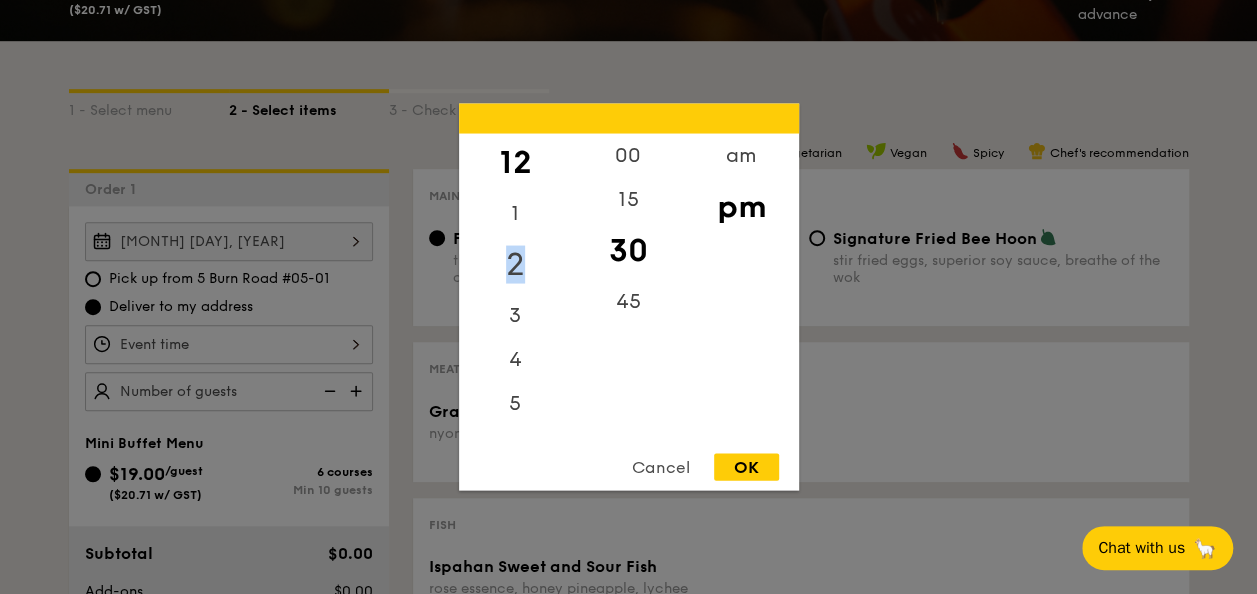drag, startPoint x: 540, startPoint y: 194, endPoint x: 540, endPoint y: 279, distance: 85 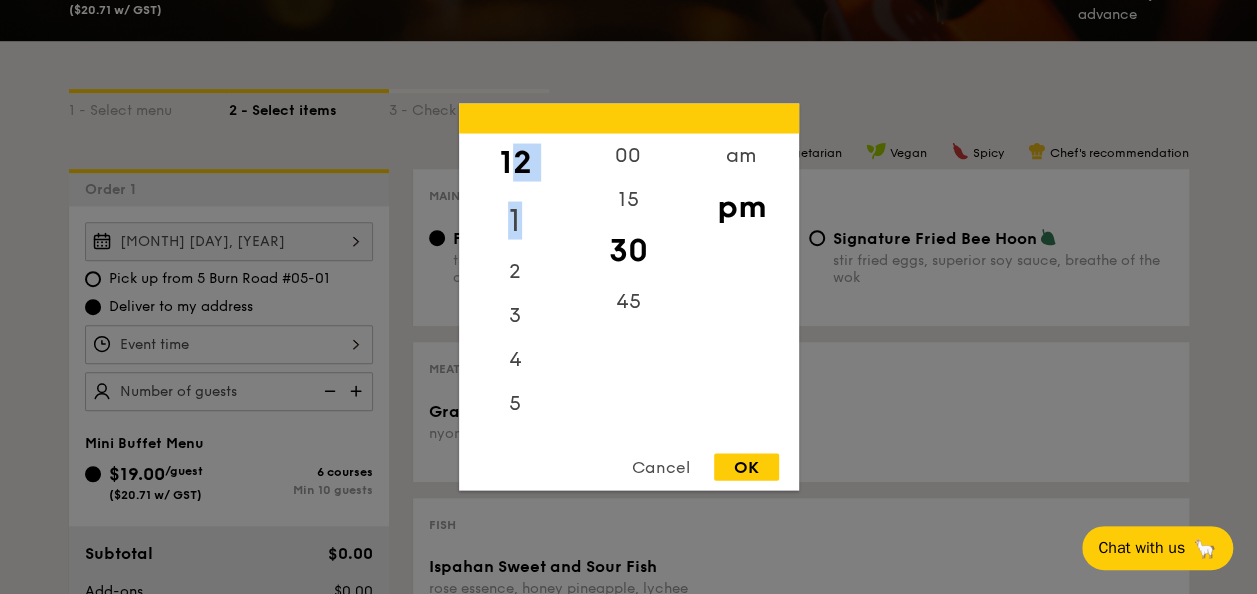 drag, startPoint x: 540, startPoint y: 279, endPoint x: 518, endPoint y: 209, distance: 73.37575 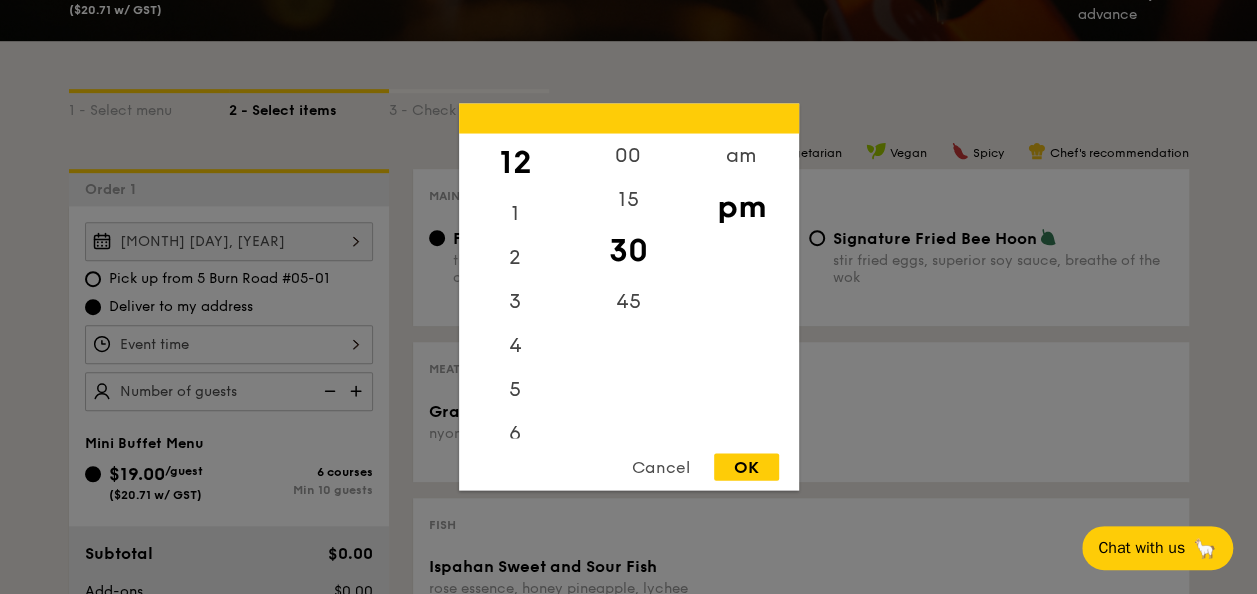 drag, startPoint x: 518, startPoint y: 209, endPoint x: 504, endPoint y: 162, distance: 49.0408 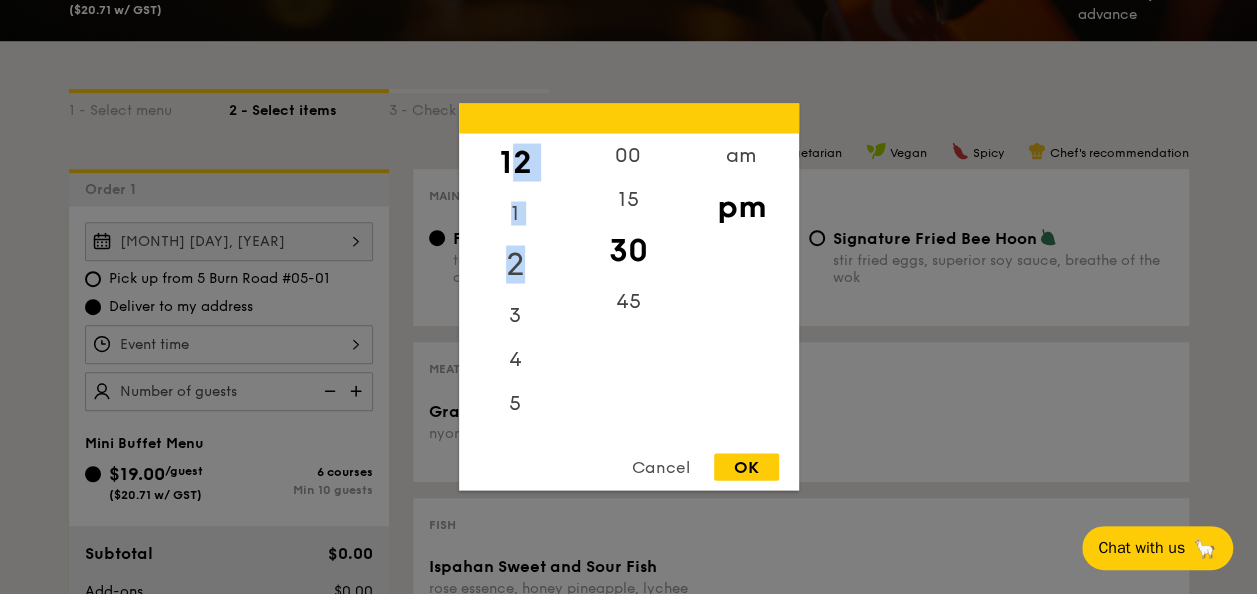 drag, startPoint x: 516, startPoint y: 162, endPoint x: 518, endPoint y: 253, distance: 91.02197 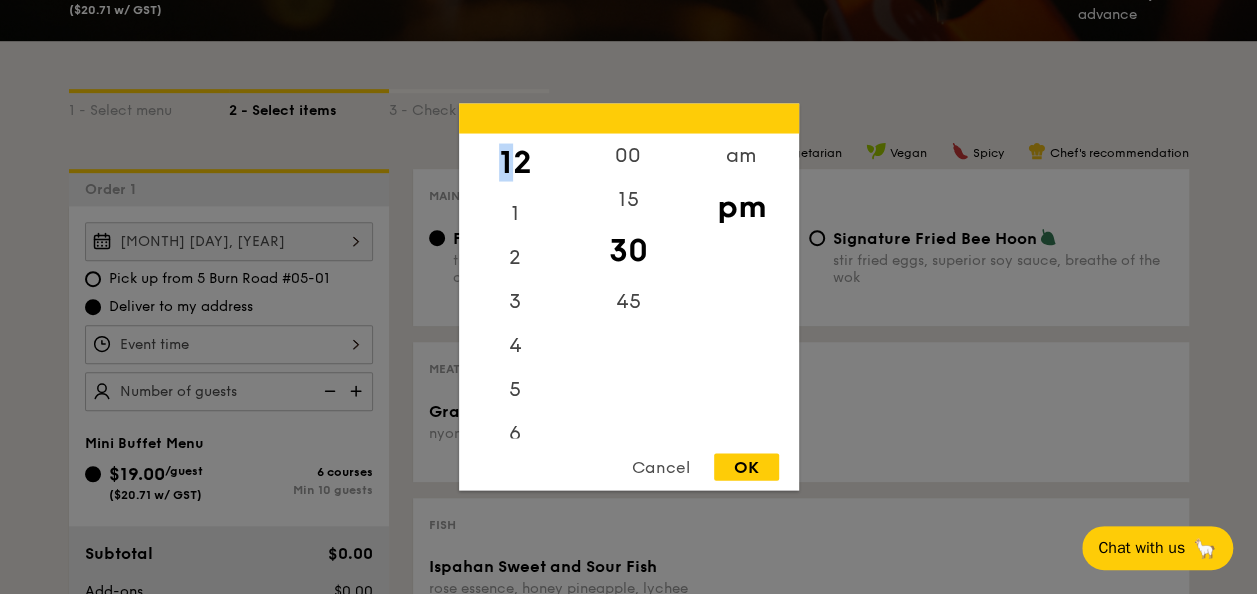 drag, startPoint x: 518, startPoint y: 253, endPoint x: 504, endPoint y: 161, distance: 93.05912 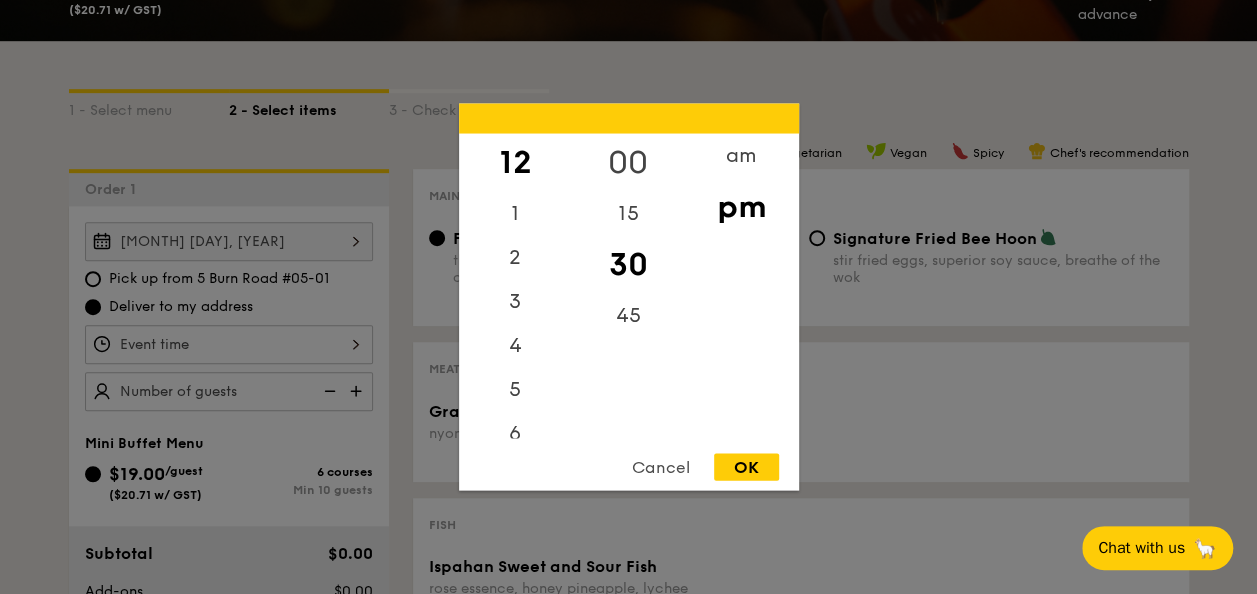 drag, startPoint x: 504, startPoint y: 161, endPoint x: 638, endPoint y: 153, distance: 134.23859 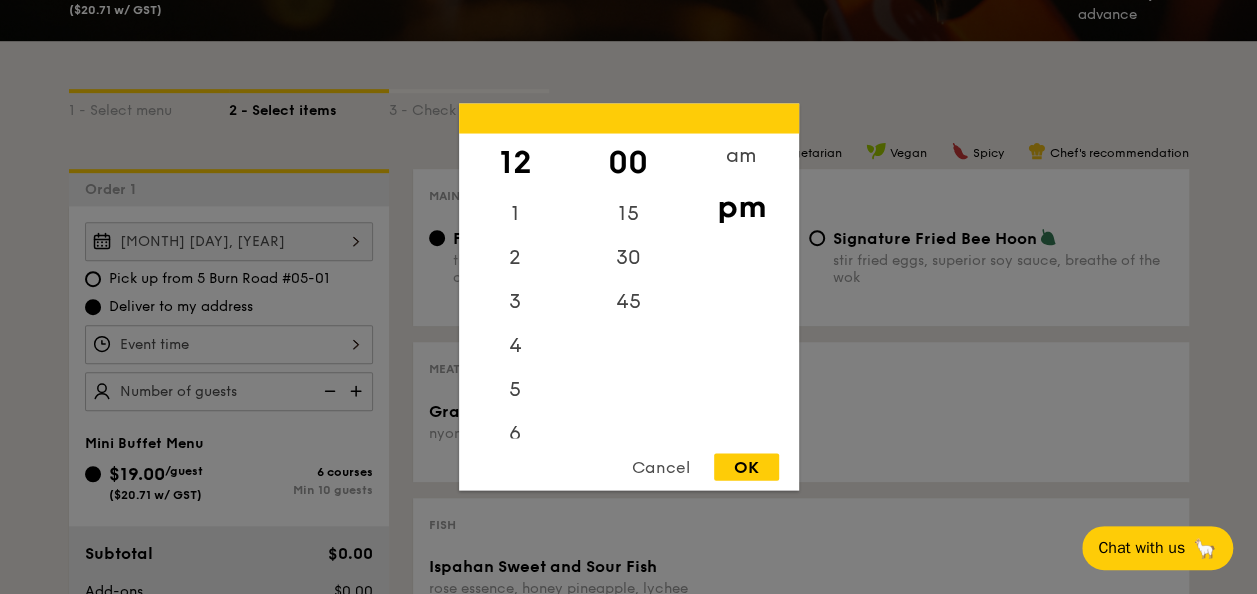 click on "12" at bounding box center (515, 163) 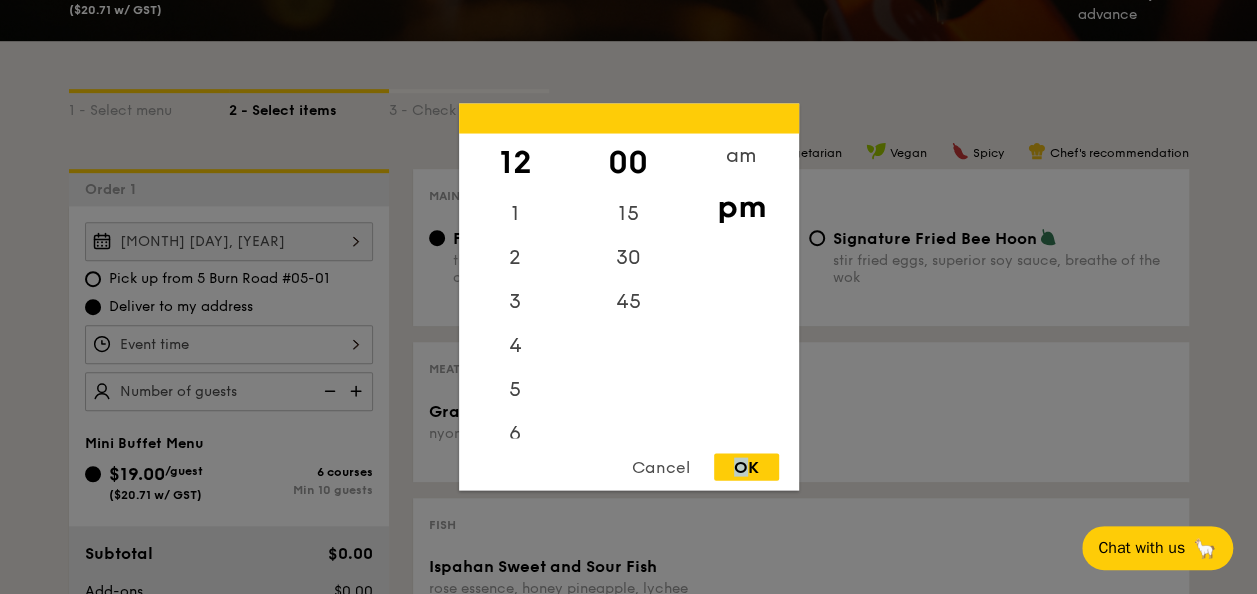 click on "OK" at bounding box center (746, 467) 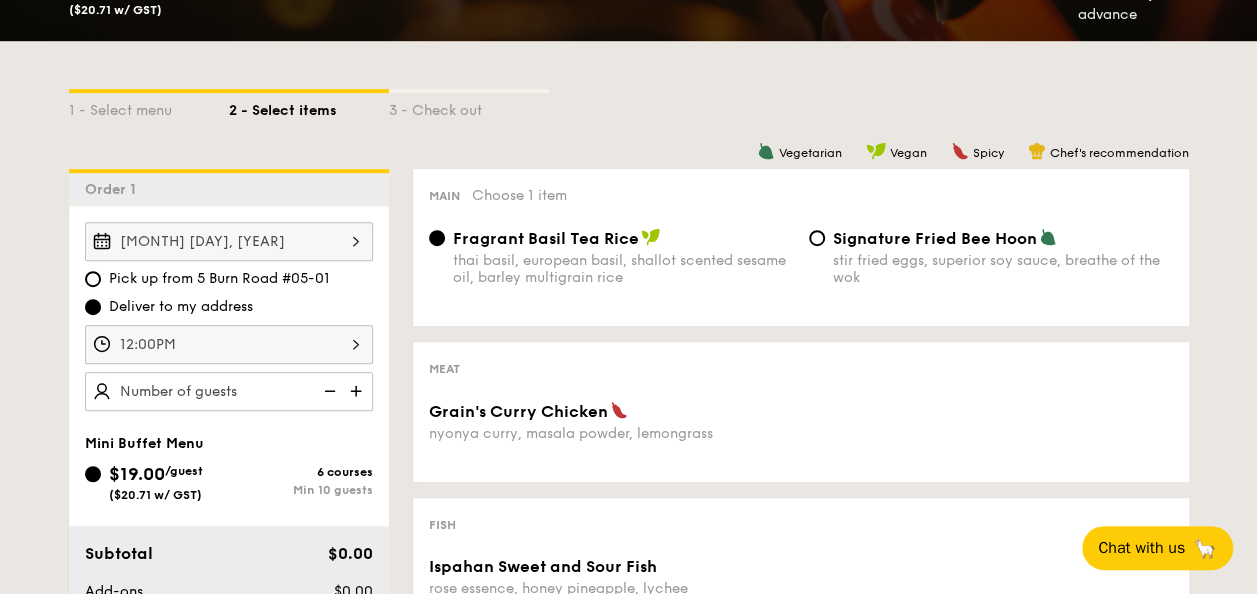 click at bounding box center (358, 391) 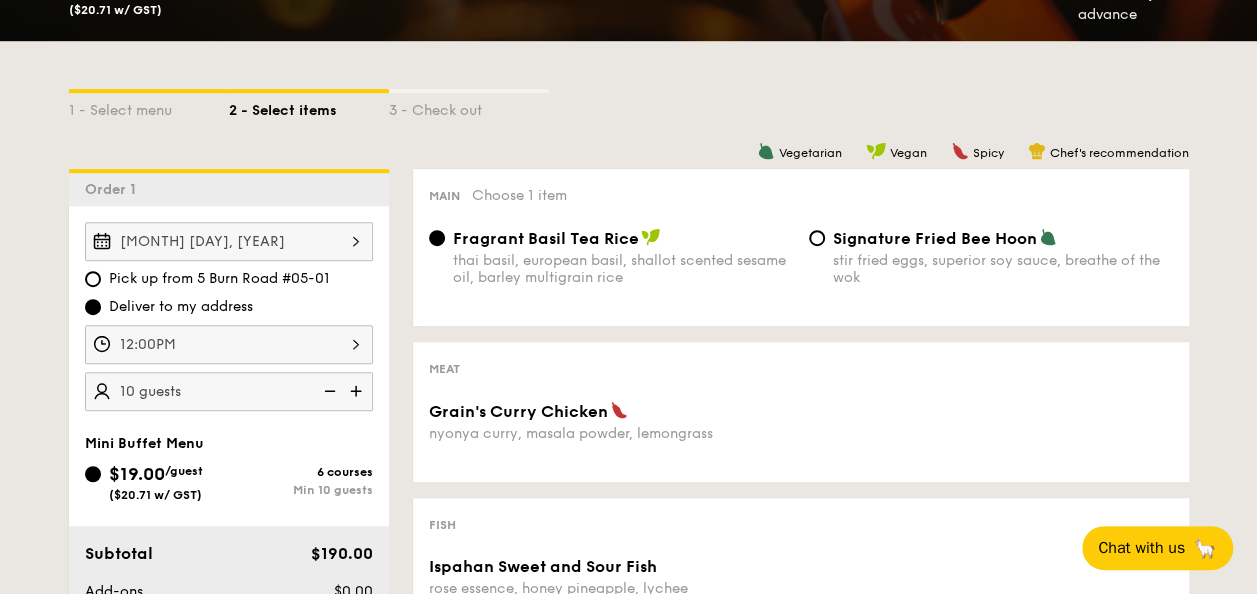 click at bounding box center (358, 391) 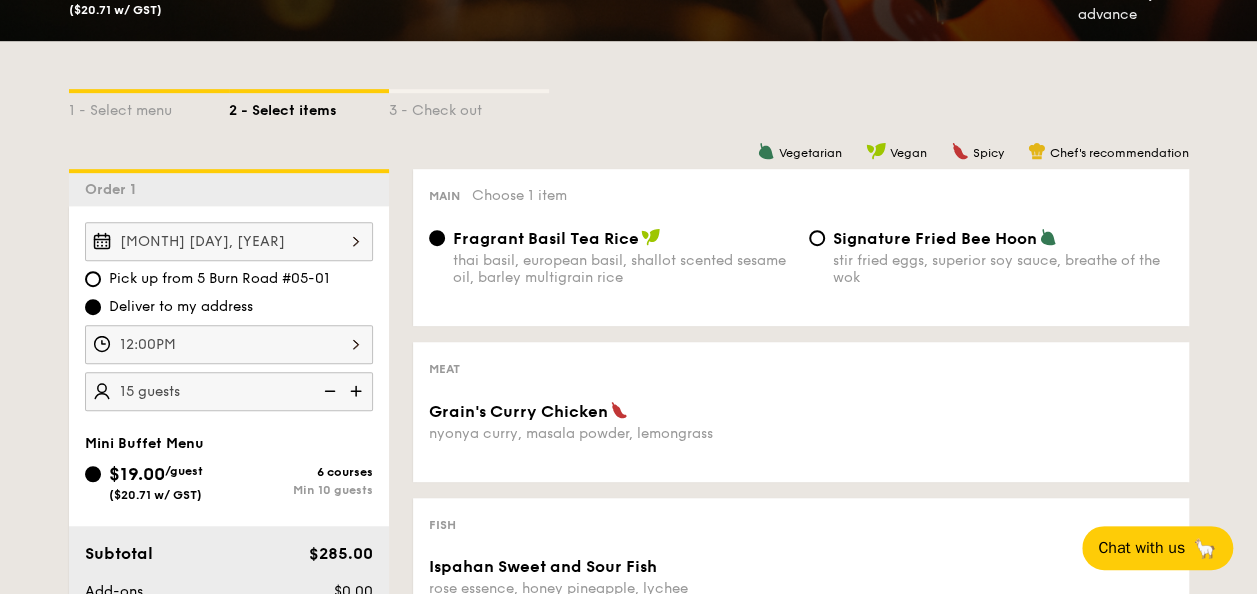click at bounding box center (358, 391) 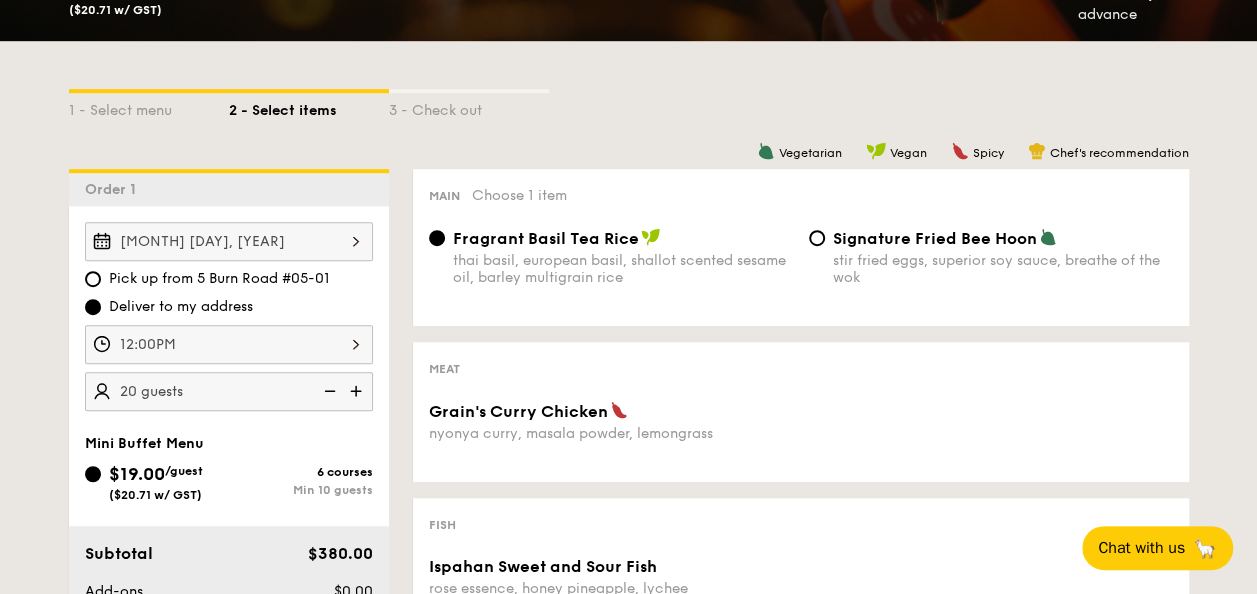click at bounding box center (358, 391) 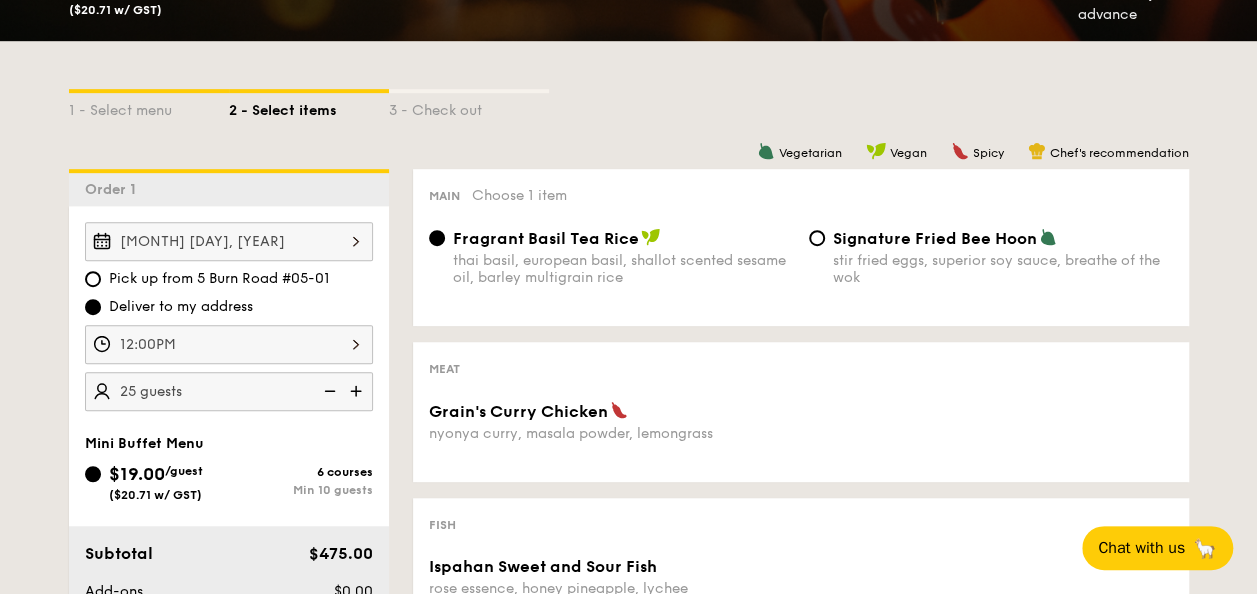 click at bounding box center [358, 391] 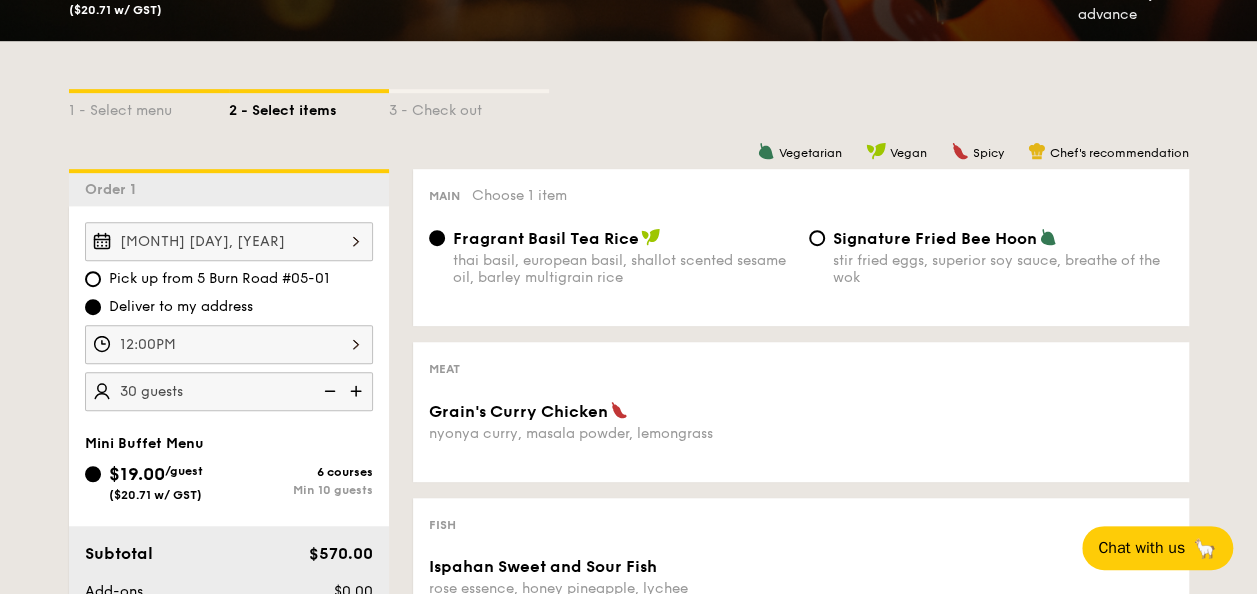 click at bounding box center [358, 391] 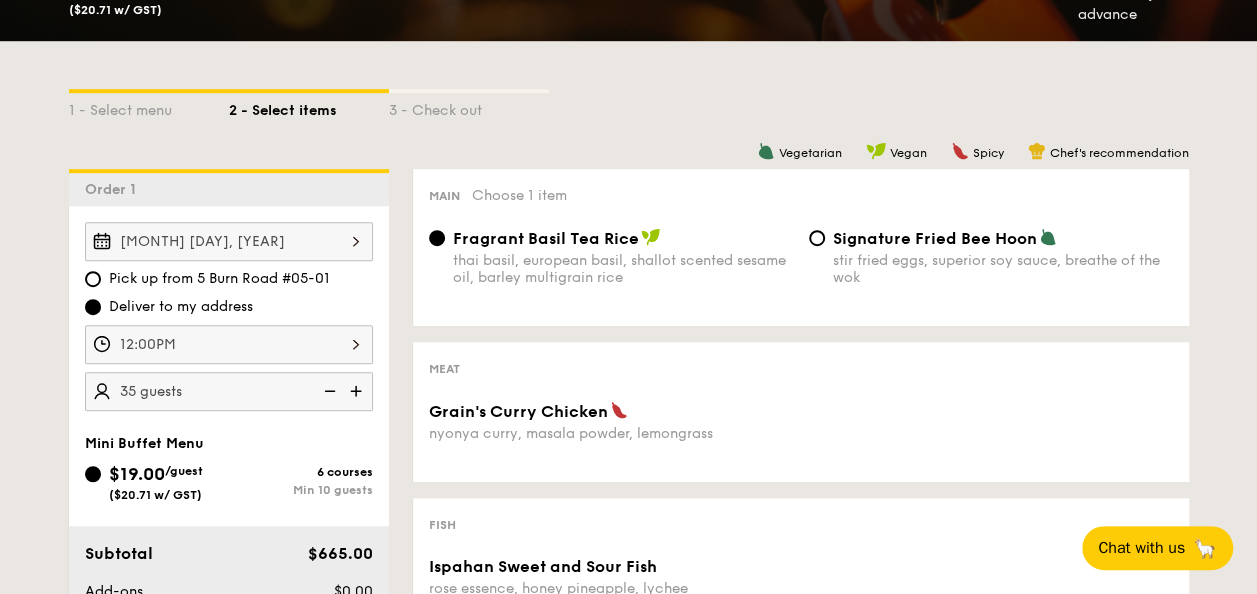 click at bounding box center (358, 391) 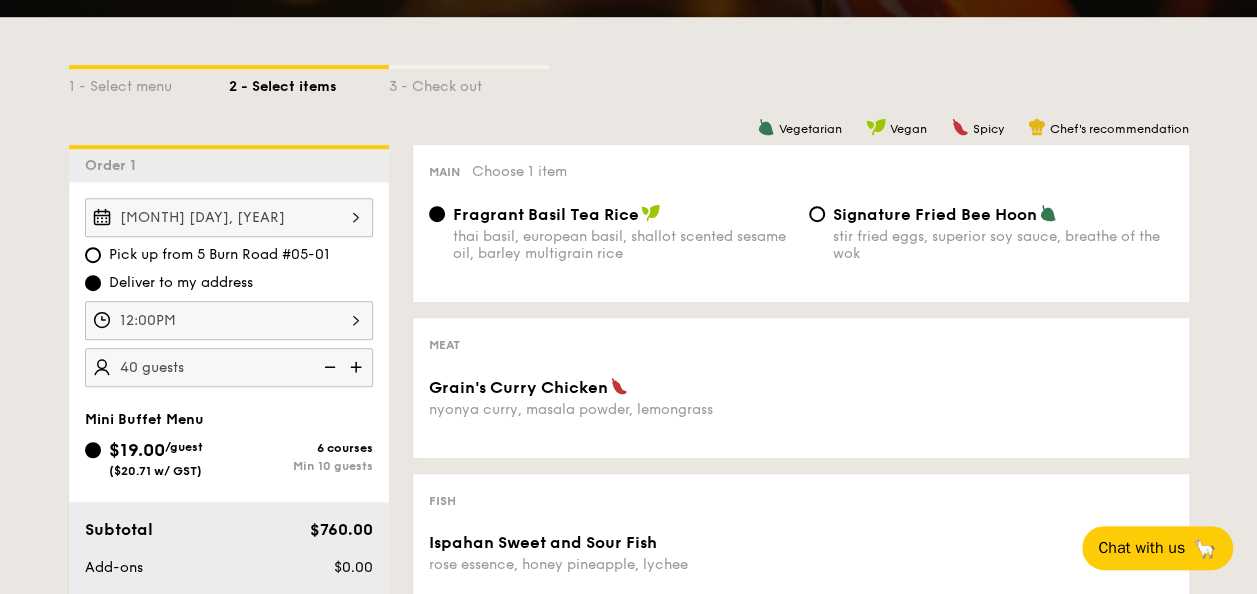 scroll, scrollTop: 490, scrollLeft: 0, axis: vertical 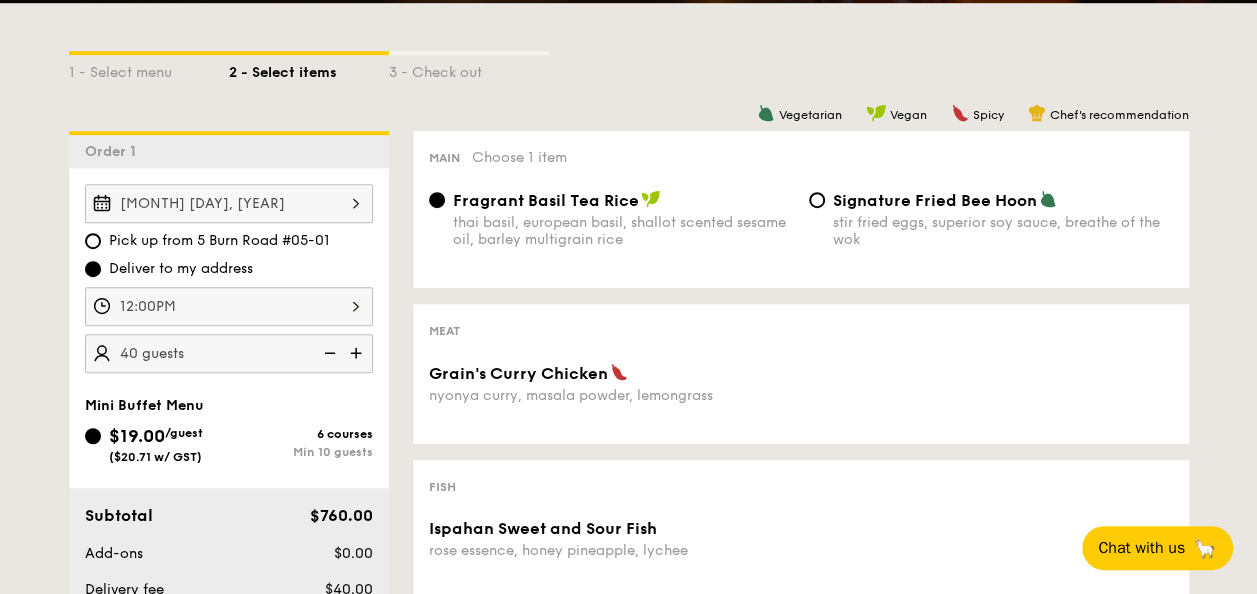 click on "Grain's Curry Chicken nyonya curry, masala powder, lemongrass" at bounding box center [801, 395] 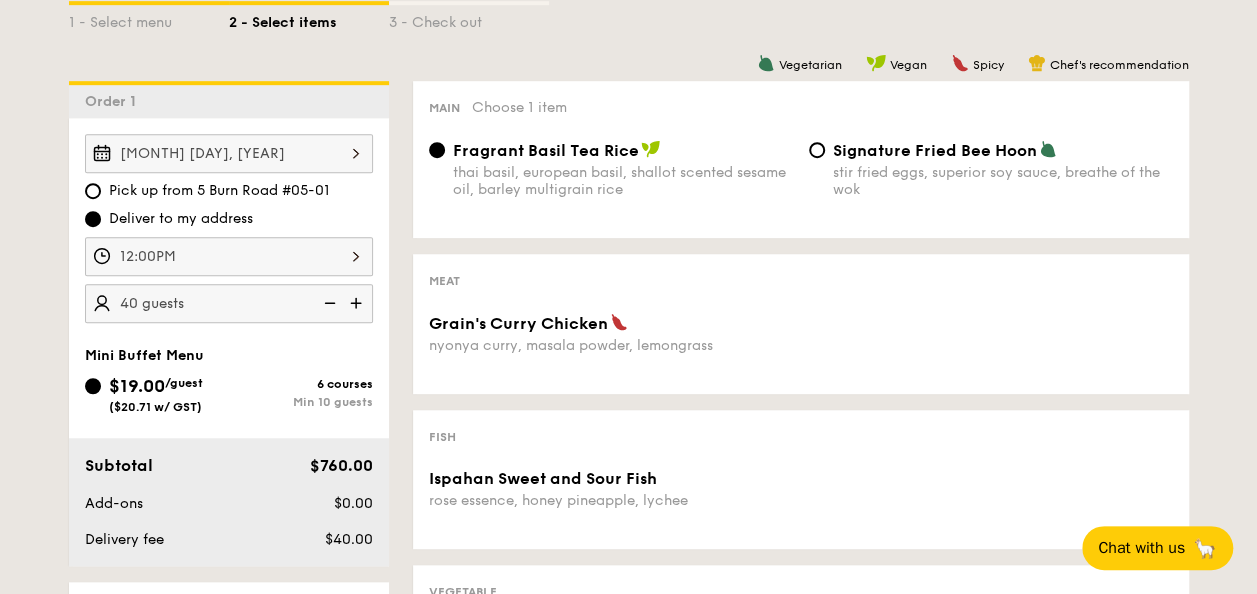 scroll, scrollTop: 532, scrollLeft: 0, axis: vertical 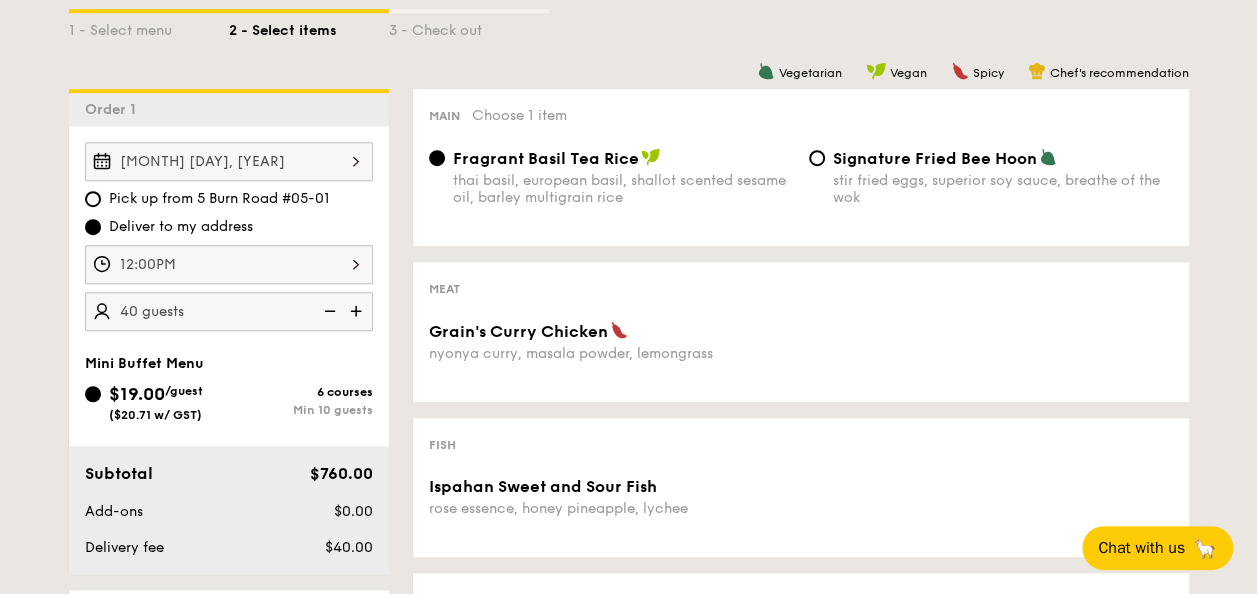click on "Signature Fried Bee Hoon" at bounding box center [935, 158] 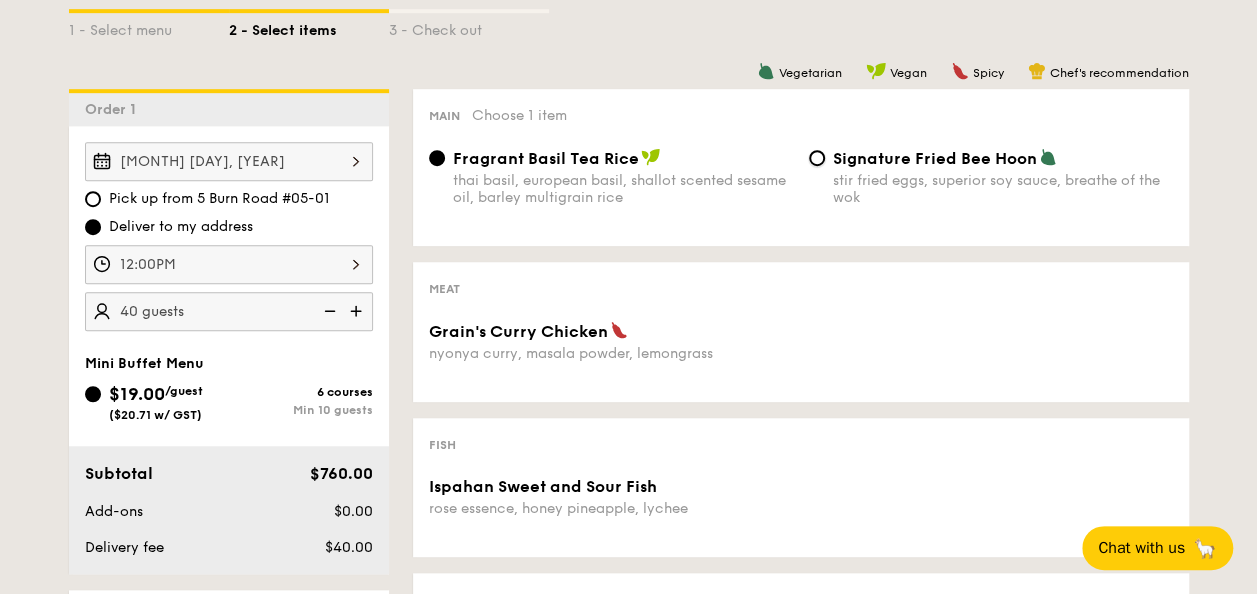 click on "Signature Fried Bee Hoon stir fried eggs, superior soy sauce, breathe of the wok" at bounding box center (817, 158) 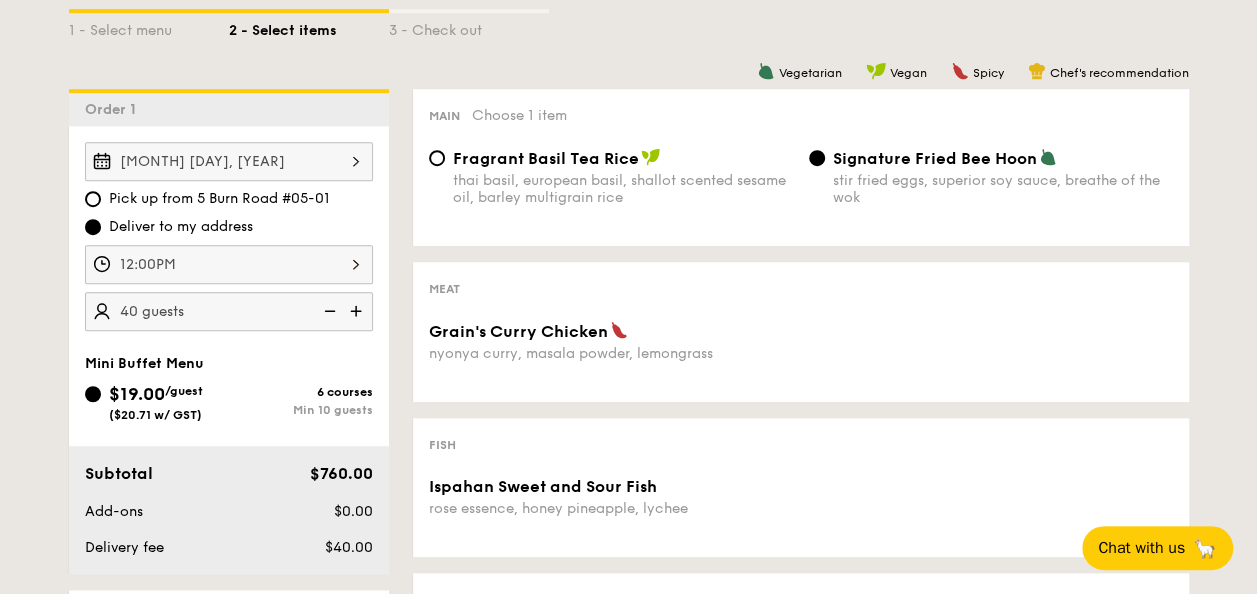 click on "Fragrant Basil Tea Rice" at bounding box center [546, 158] 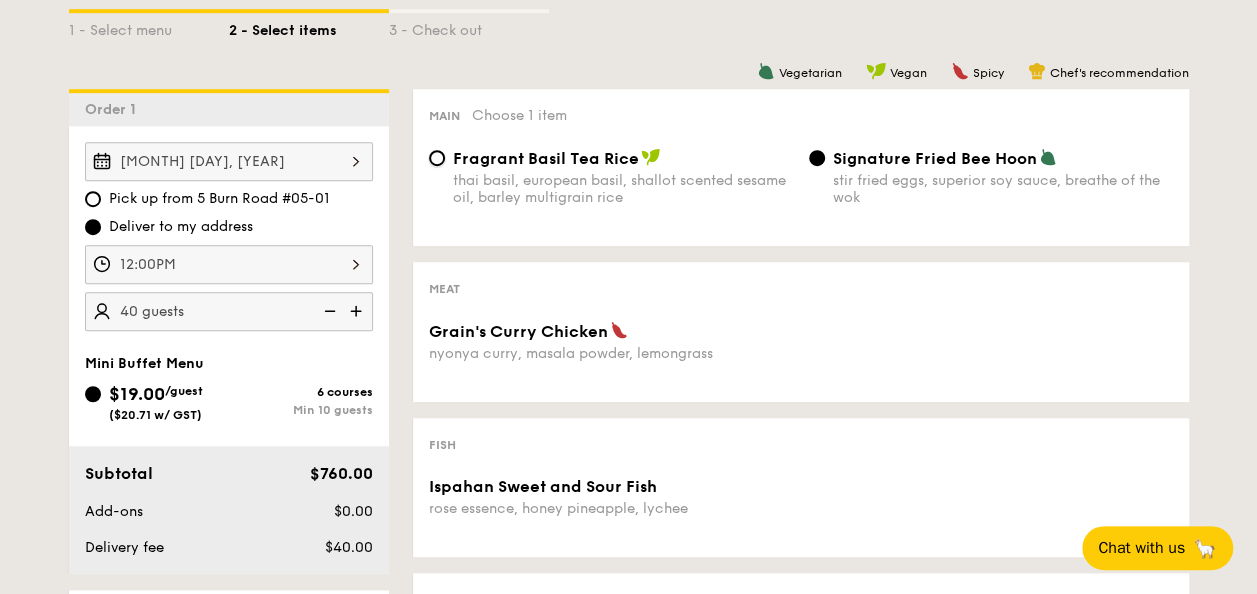 click on "Fragrant Basil Tea Rice thai basil, european basil, shallot scented sesame oil, barley multigrain rice" at bounding box center (437, 158) 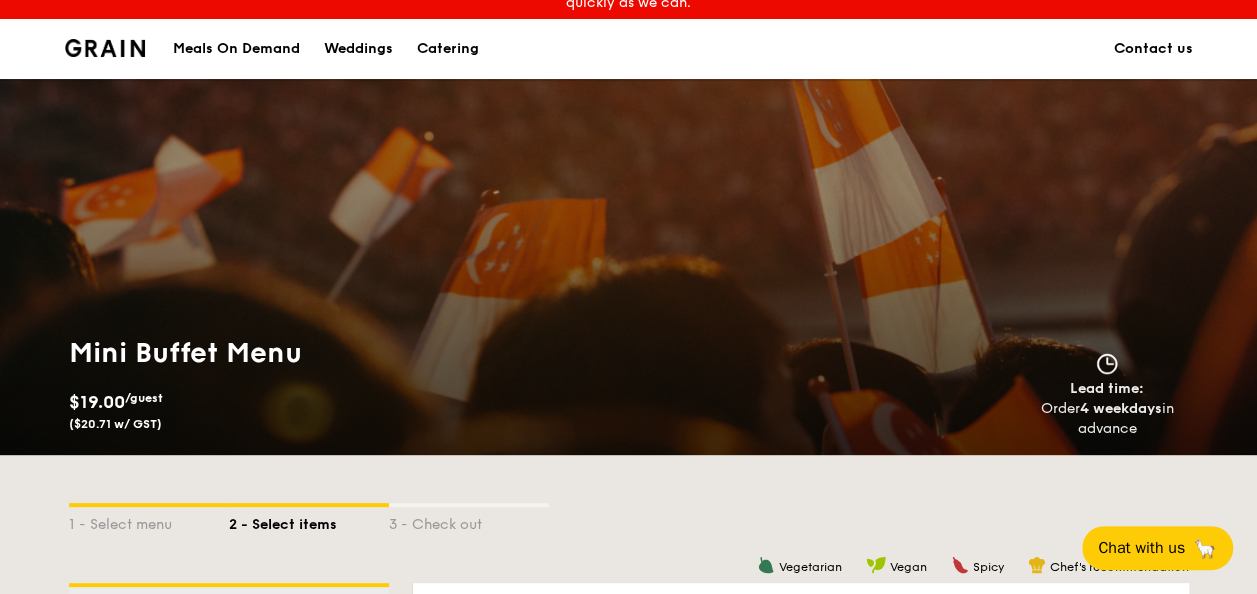 scroll, scrollTop: 0, scrollLeft: 0, axis: both 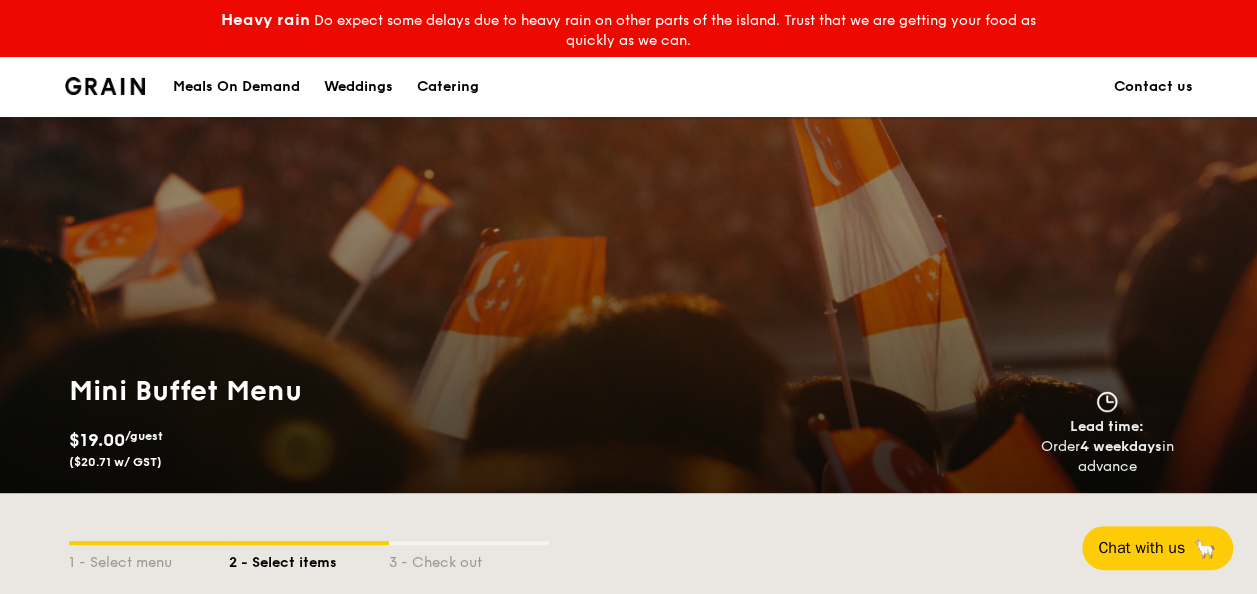 click on "Catering" at bounding box center (448, 87) 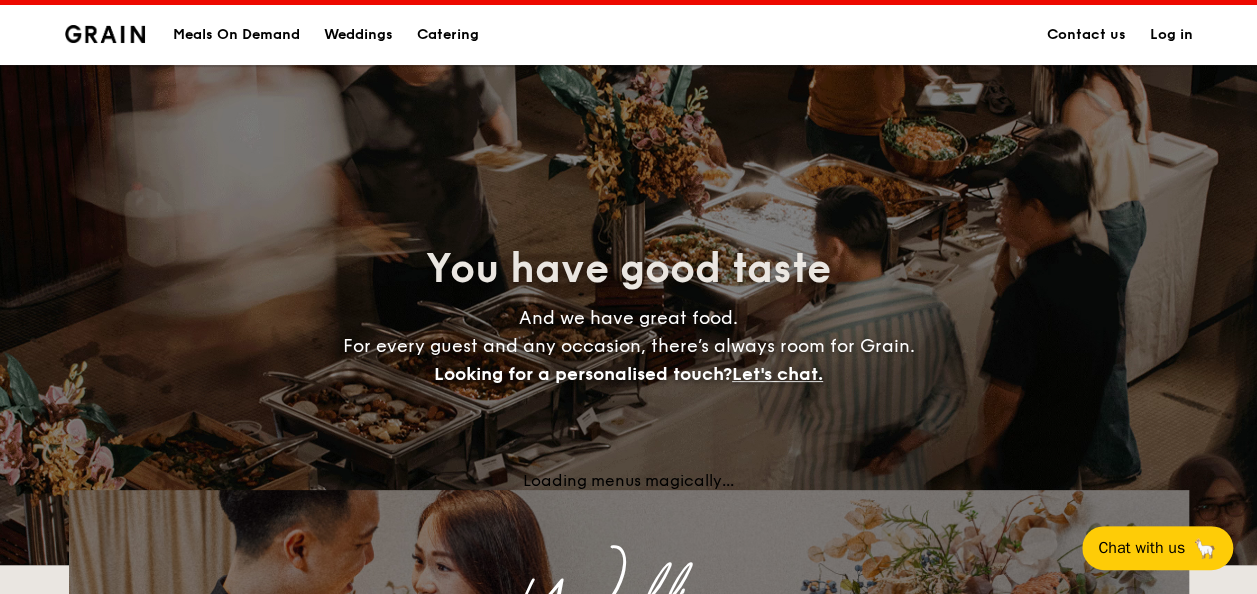 scroll, scrollTop: 0, scrollLeft: 0, axis: both 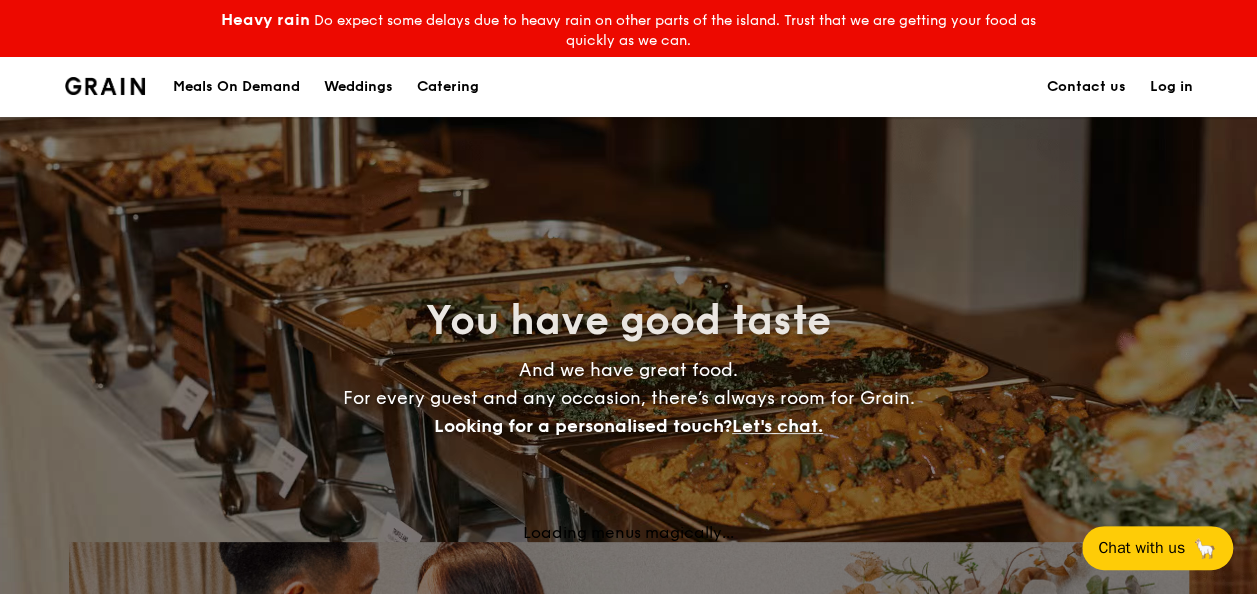 click at bounding box center [105, 86] 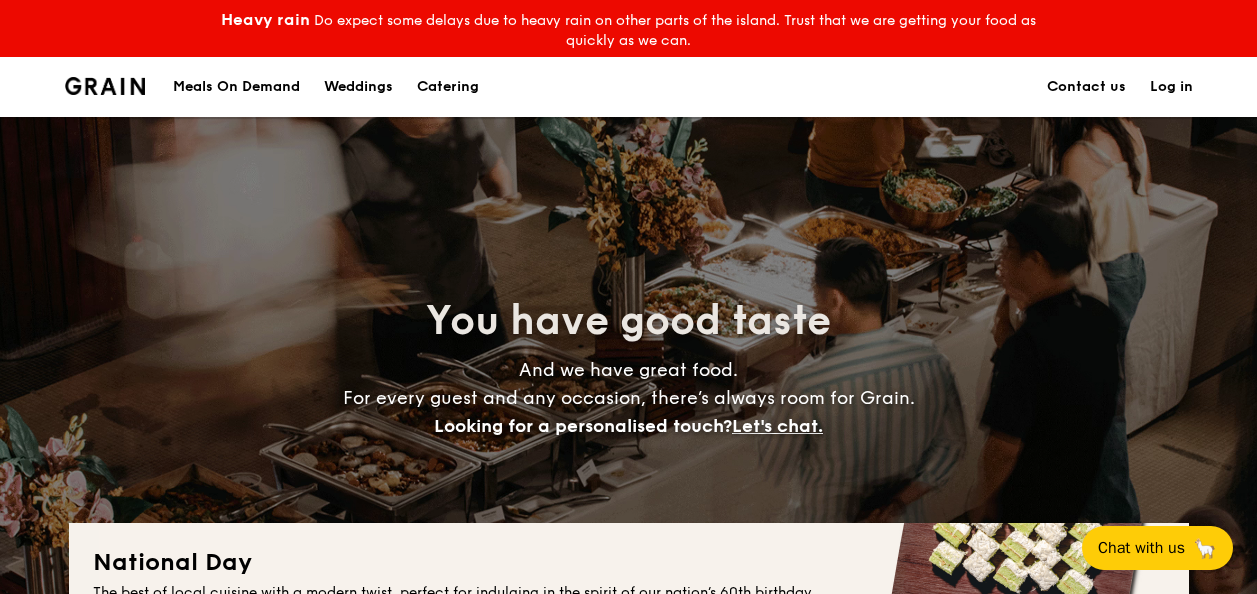 scroll, scrollTop: 0, scrollLeft: 0, axis: both 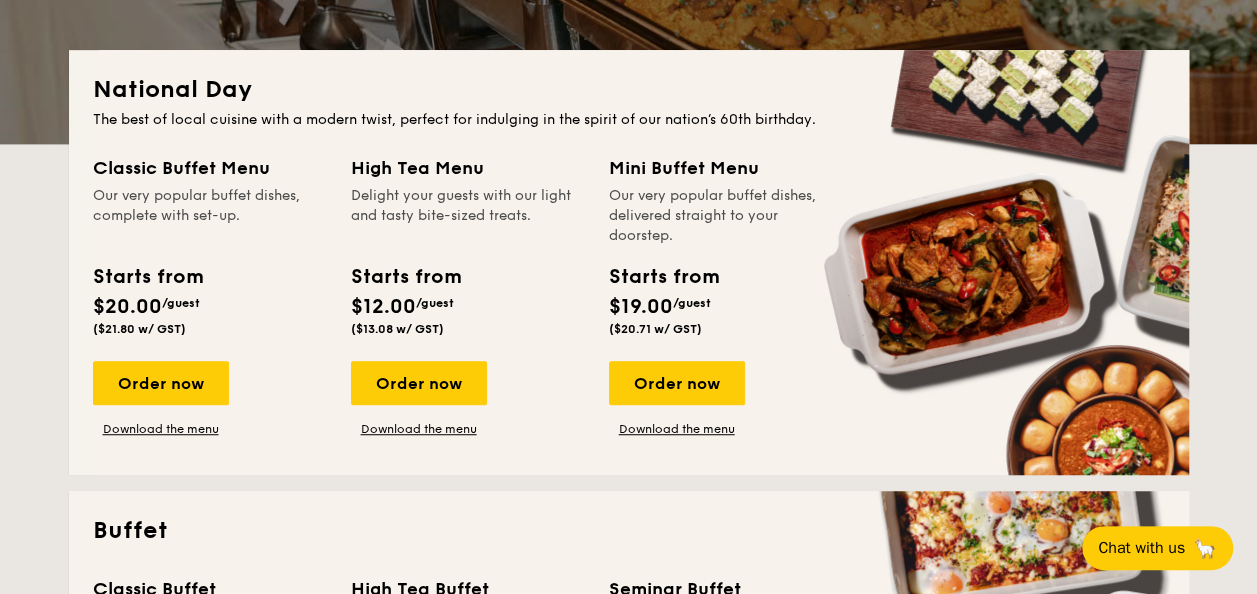 click on "Our very popular buffet dishes, complete with set-up." at bounding box center (210, 216) 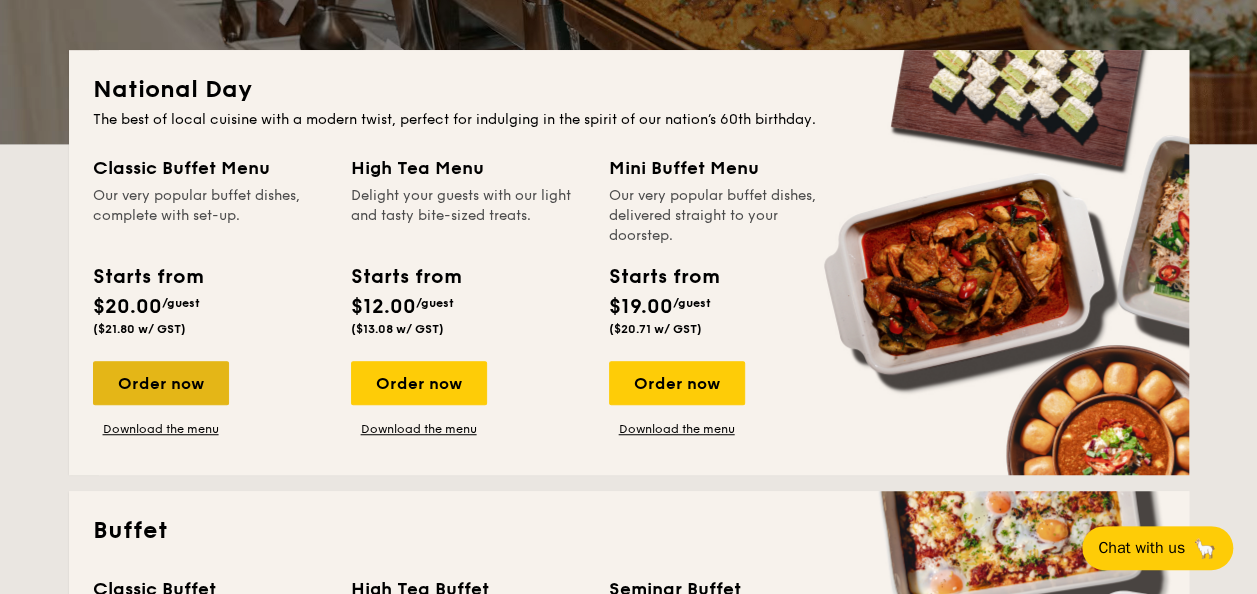 click on "Order now" at bounding box center (161, 383) 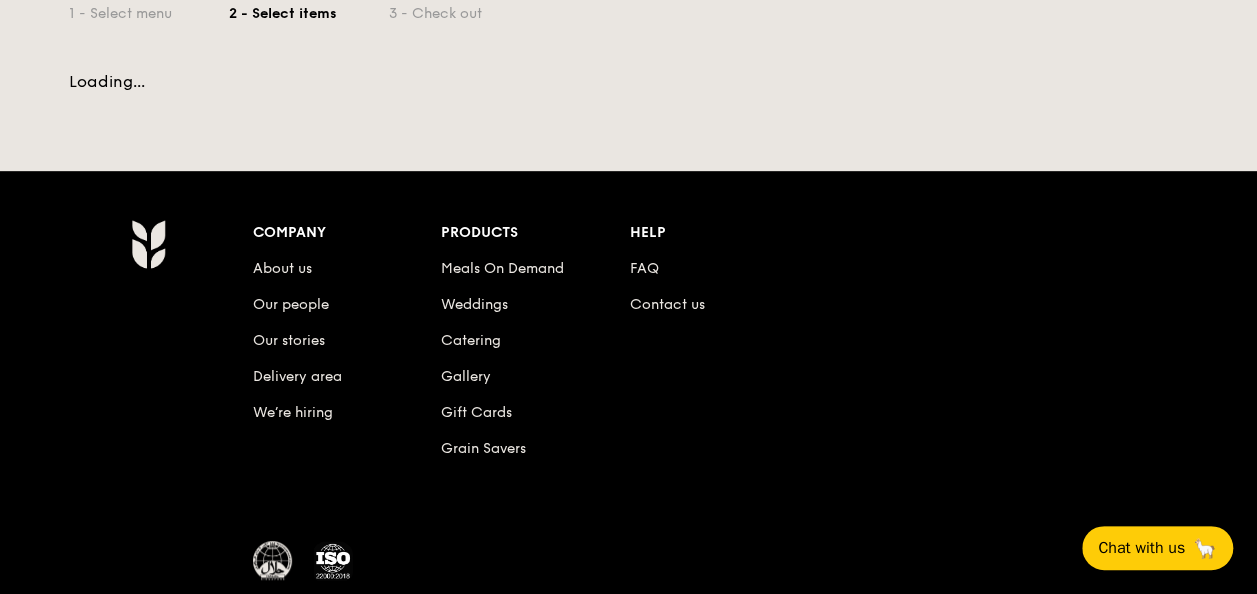 scroll, scrollTop: 0, scrollLeft: 0, axis: both 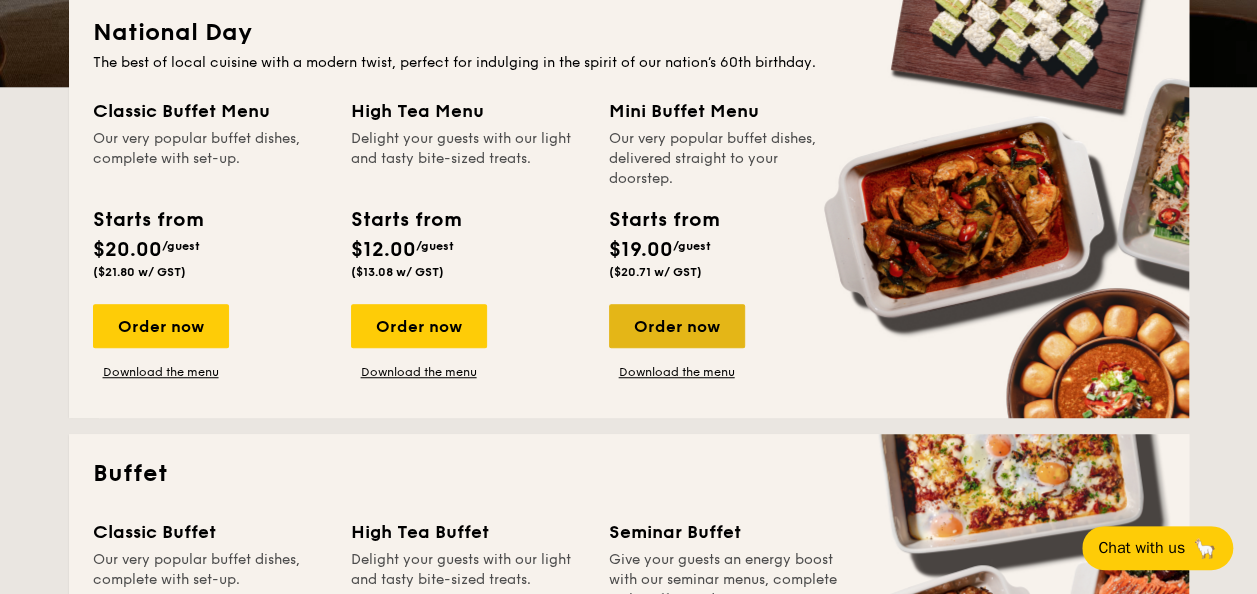 click on "Order now" at bounding box center (677, 326) 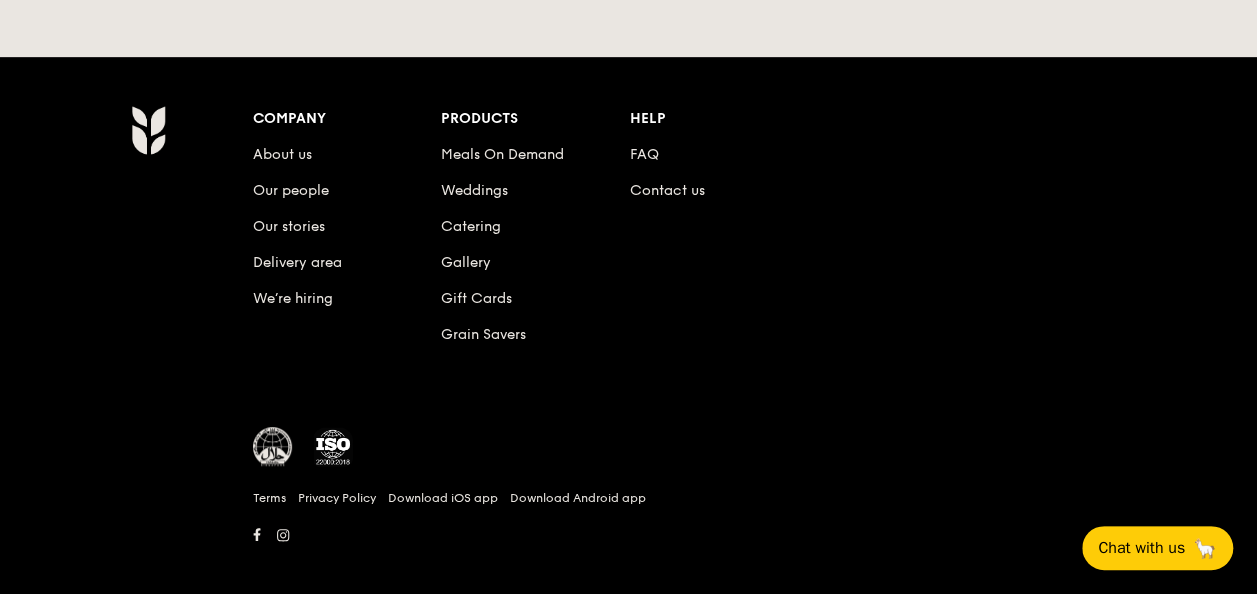 scroll, scrollTop: 0, scrollLeft: 0, axis: both 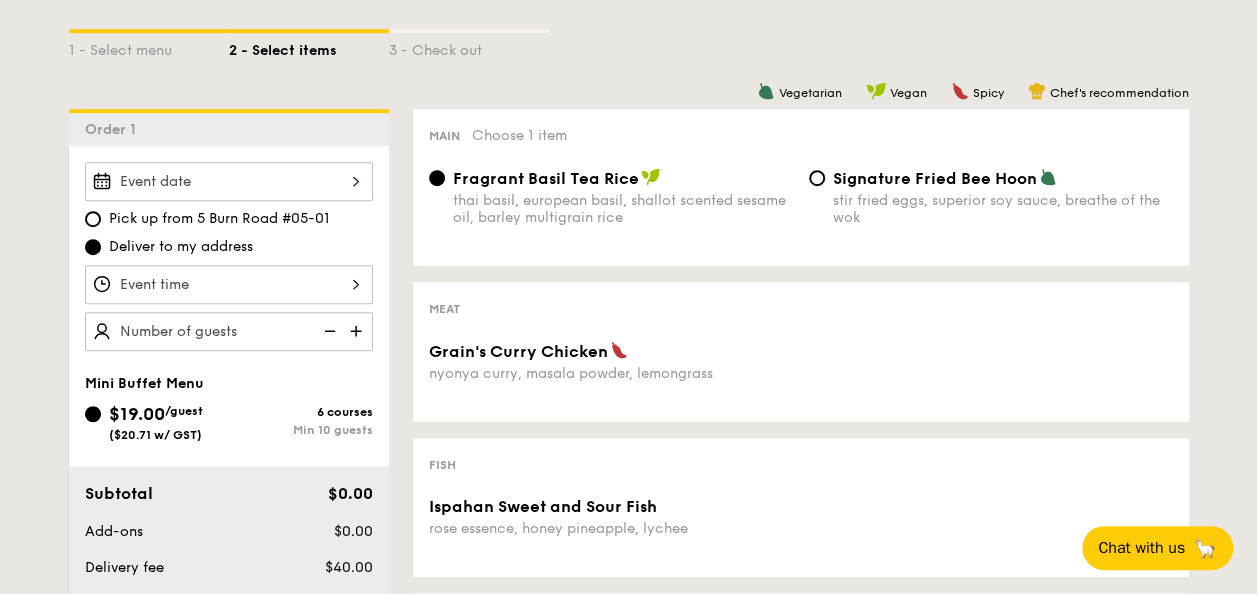 click at bounding box center [229, 181] 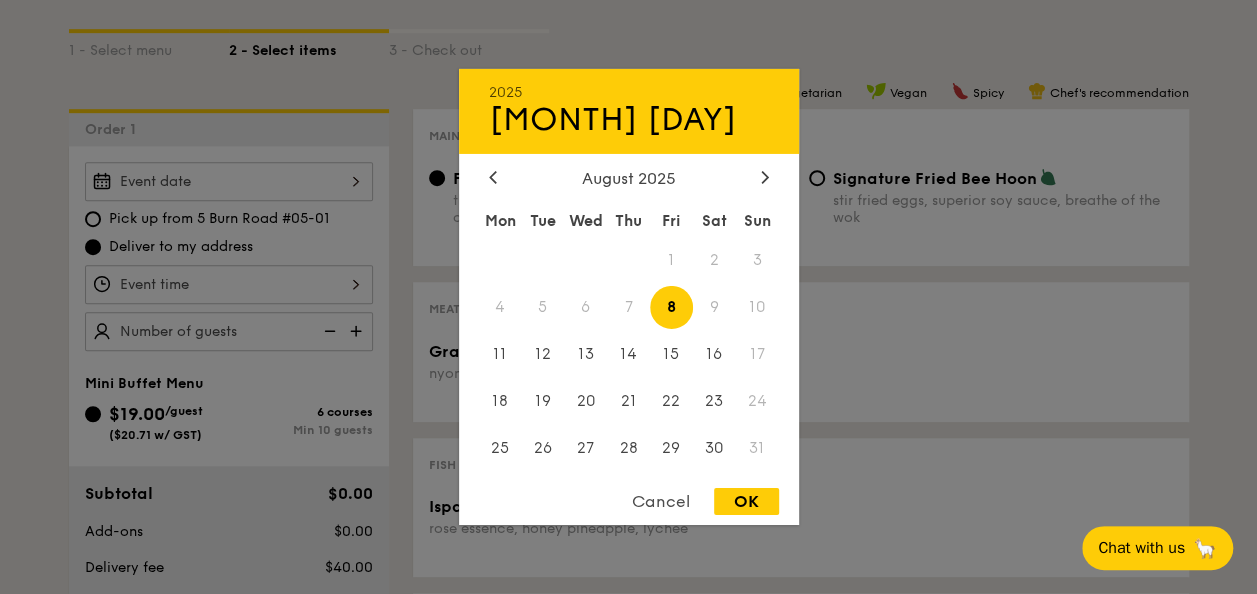 drag, startPoint x: 666, startPoint y: 303, endPoint x: 618, endPoint y: 302, distance: 48.010414 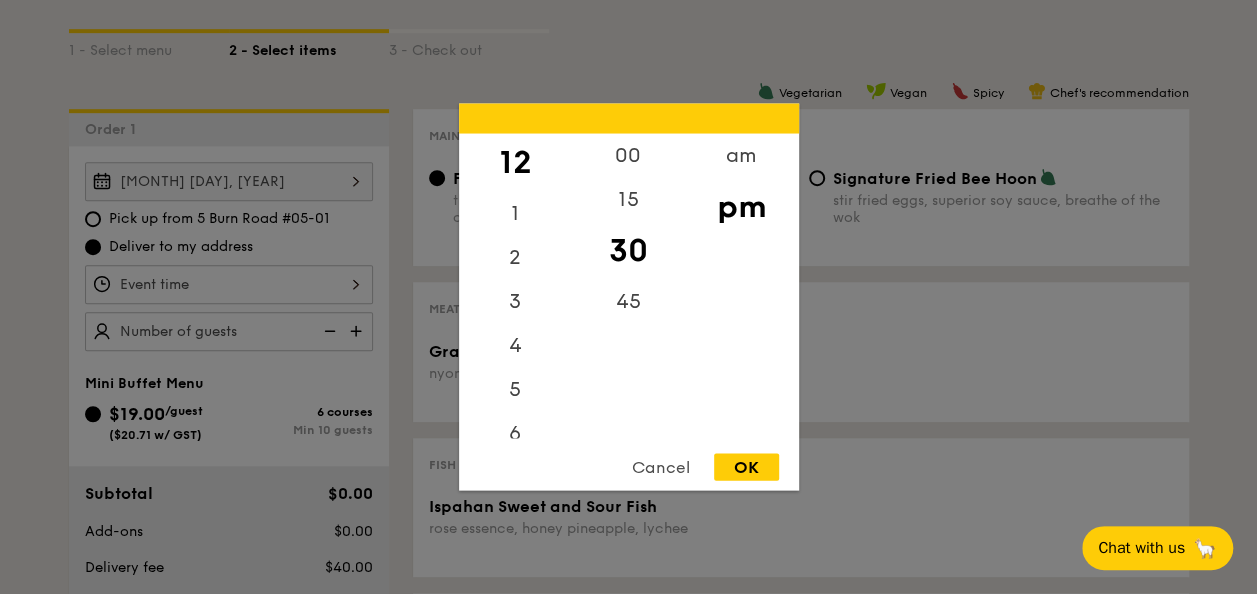 click on "12 1 2 3 4 5 6 7 8 9 10 11   00 15 30 45   am   pm   Cancel   OK" at bounding box center (229, 284) 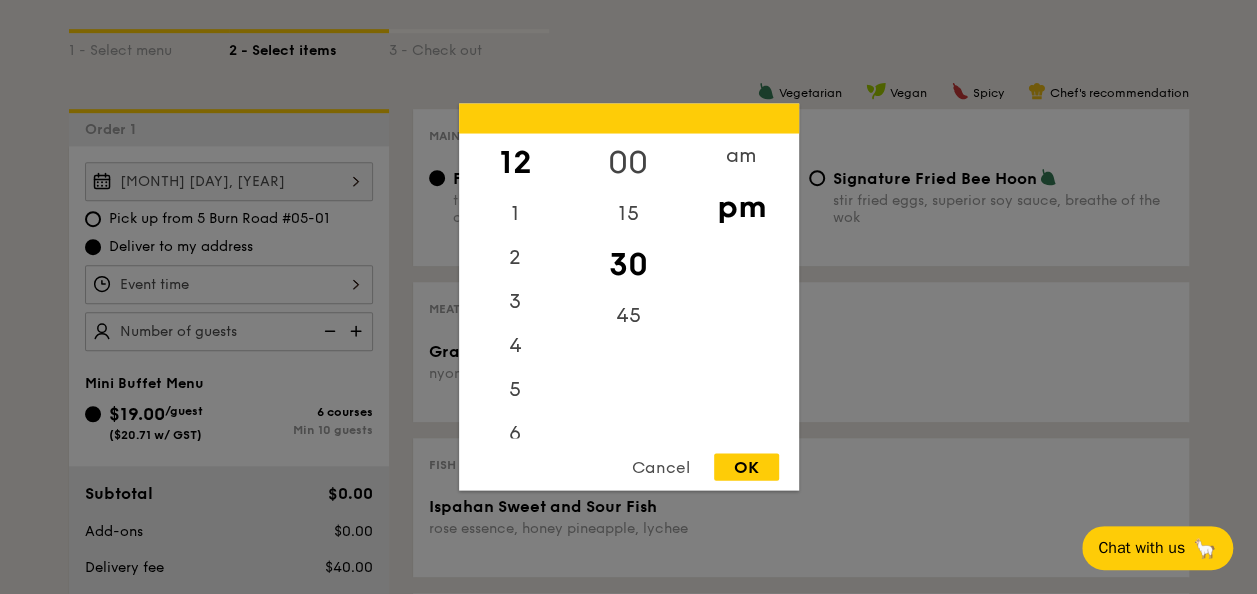 click on "00" at bounding box center (628, 163) 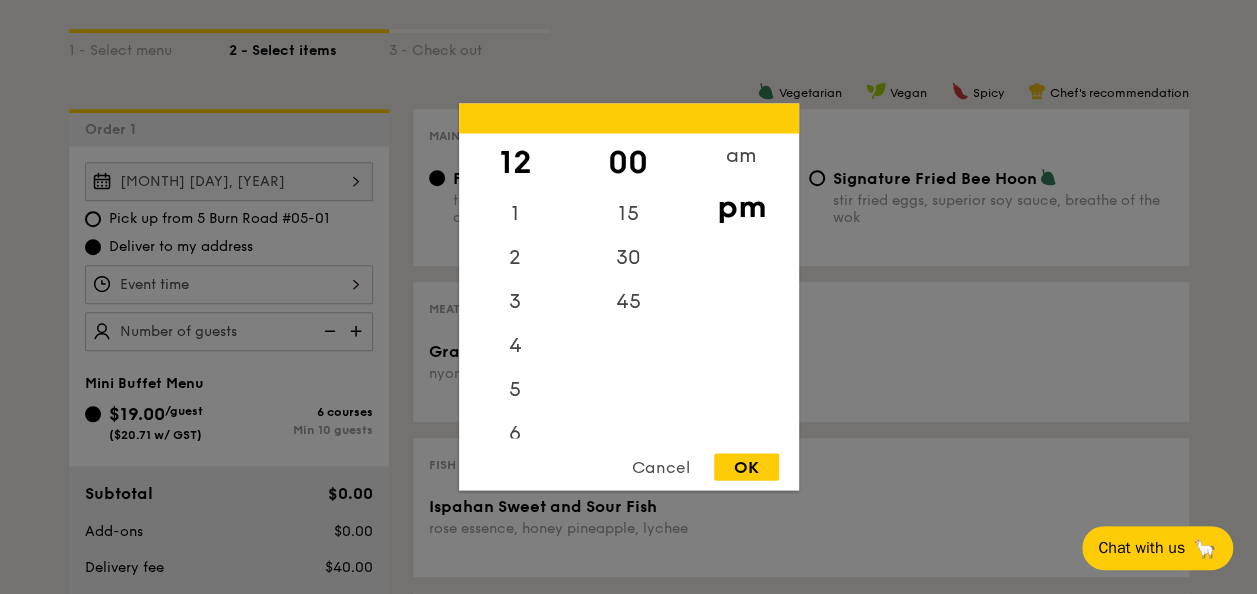 click on "OK" at bounding box center [746, 467] 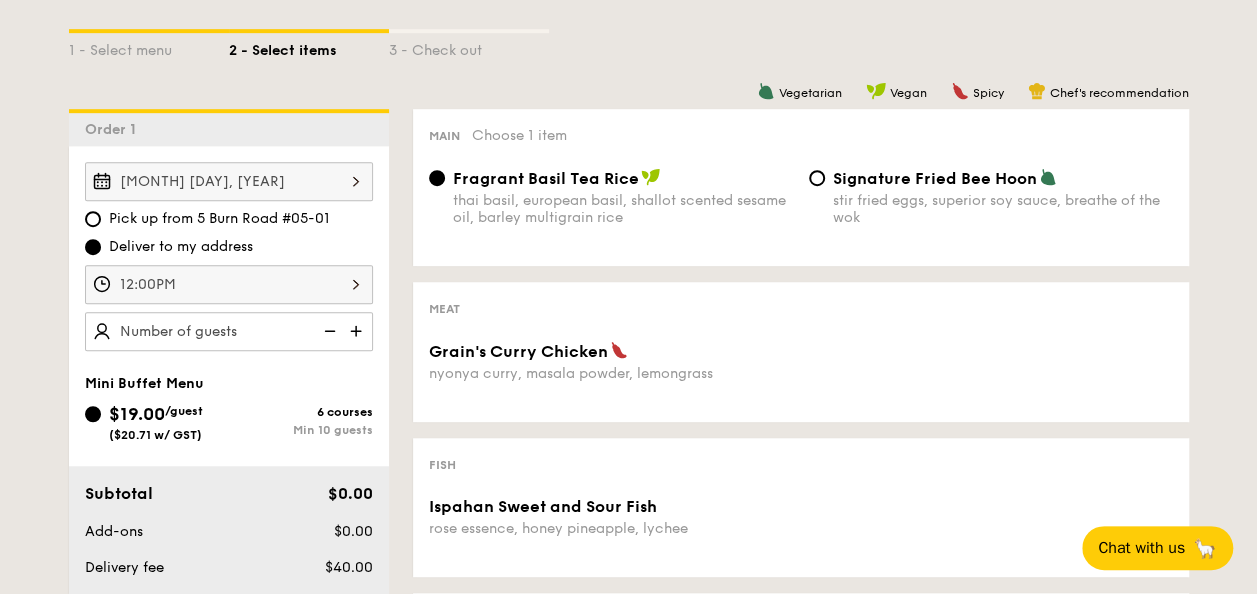 click at bounding box center [358, 331] 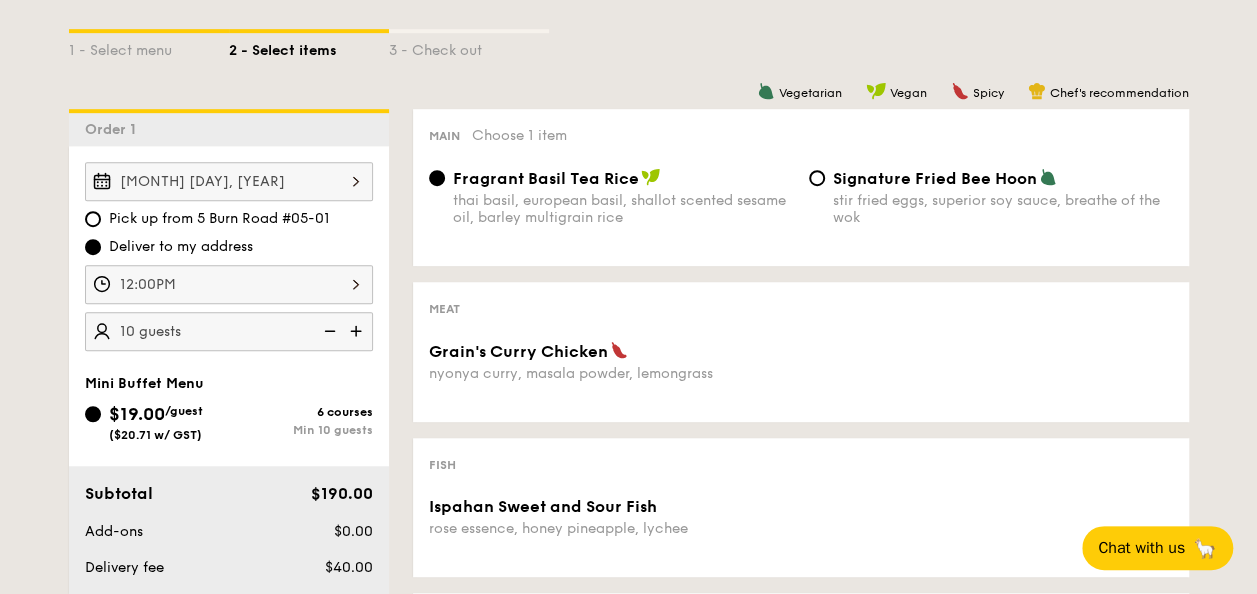 click at bounding box center (358, 331) 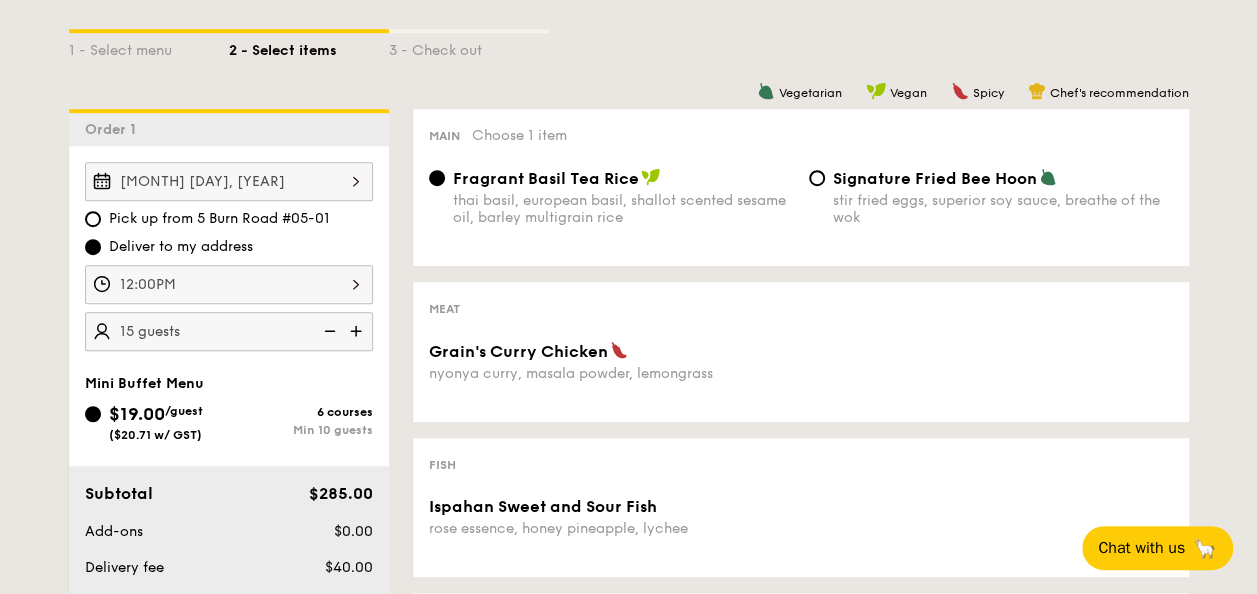 click at bounding box center (358, 331) 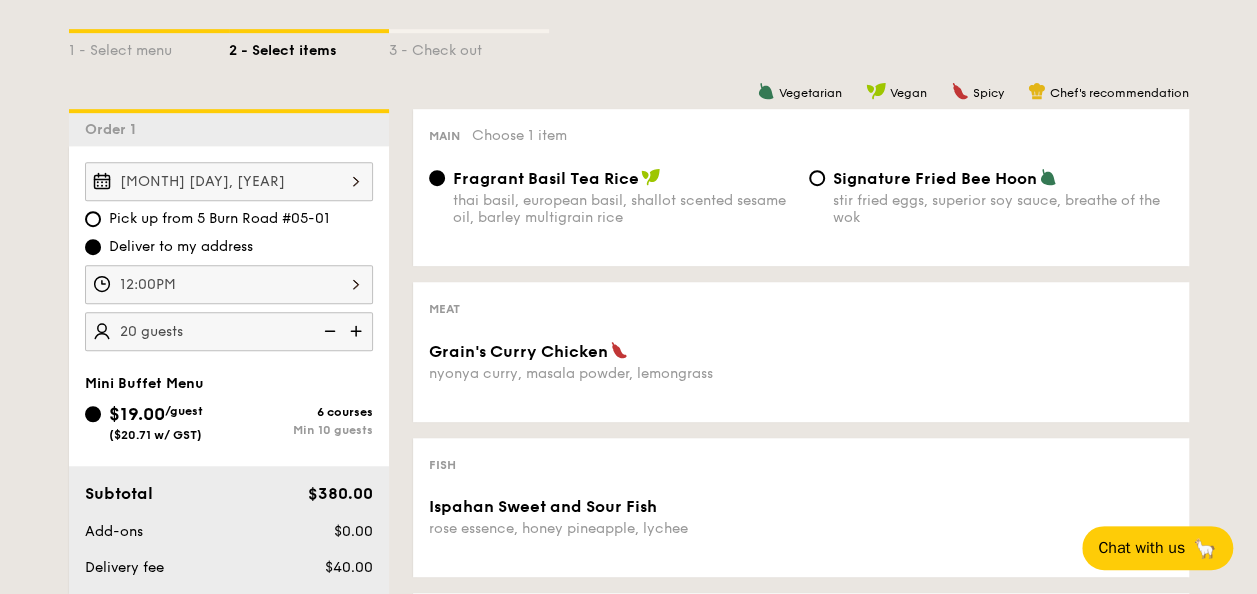click at bounding box center (358, 331) 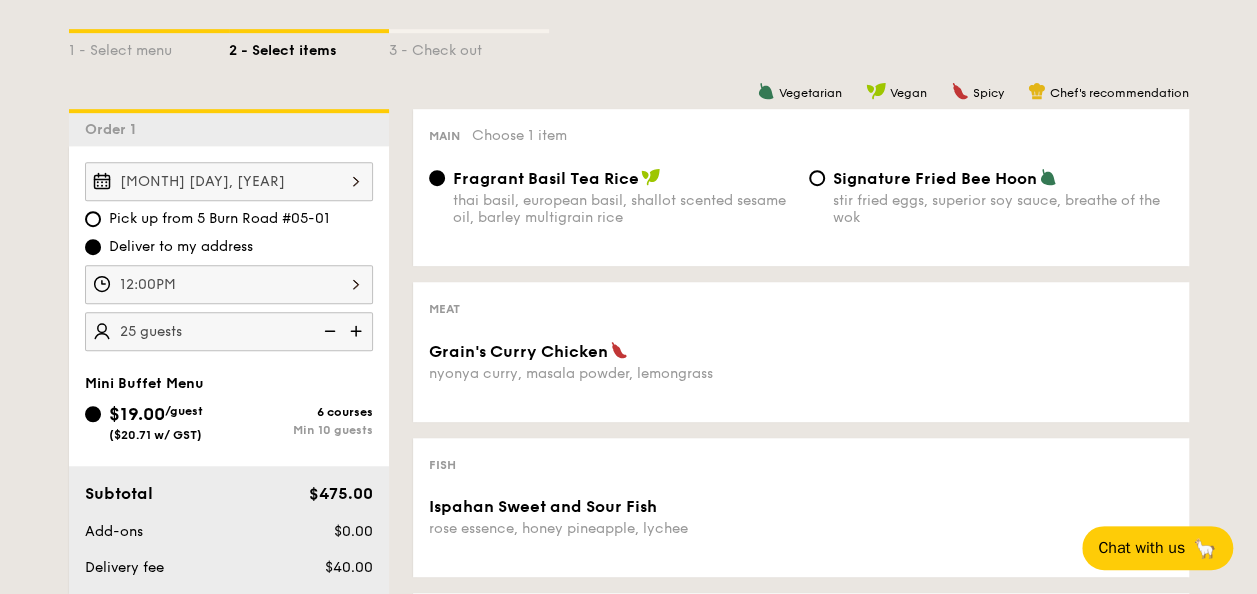 click at bounding box center [358, 331] 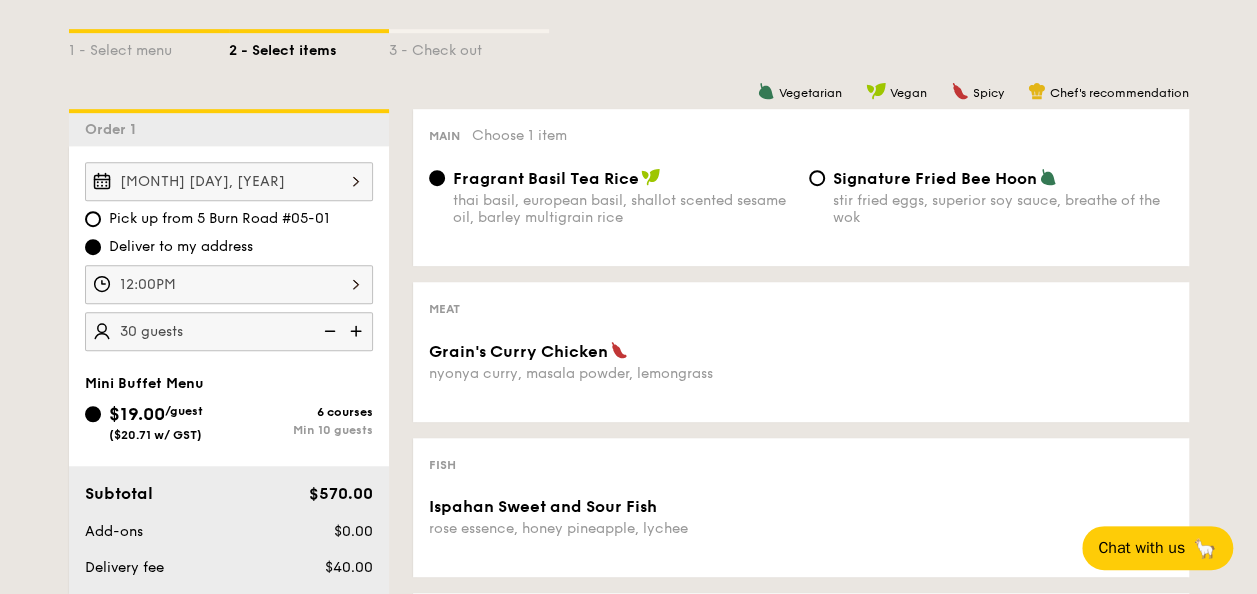 click at bounding box center [358, 331] 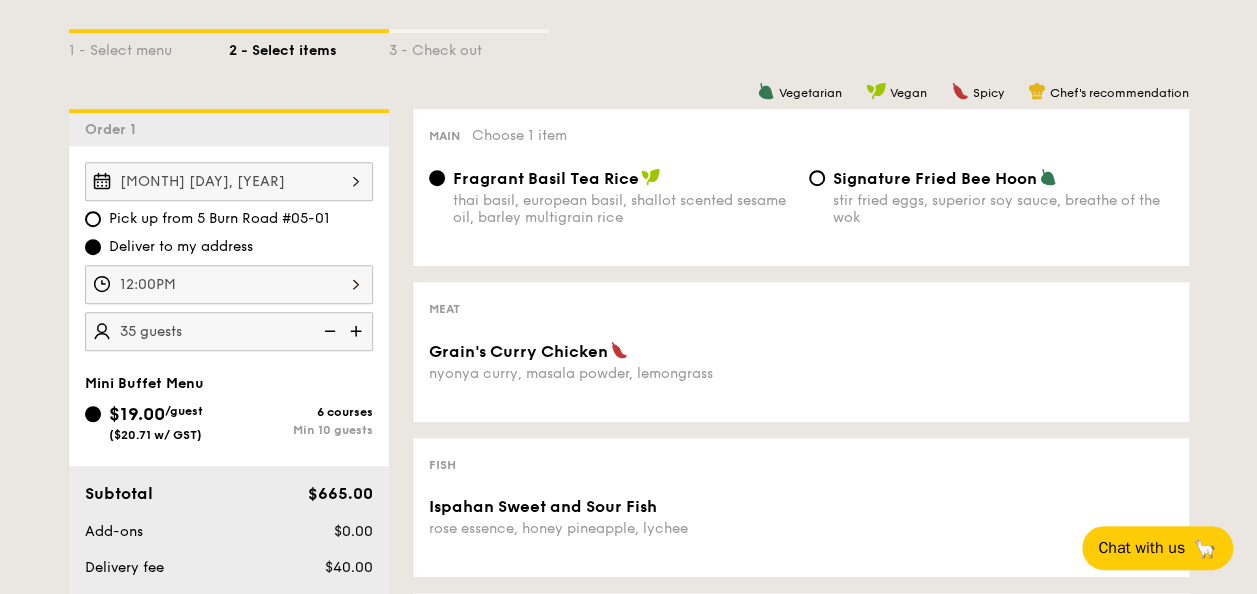 click at bounding box center (358, 331) 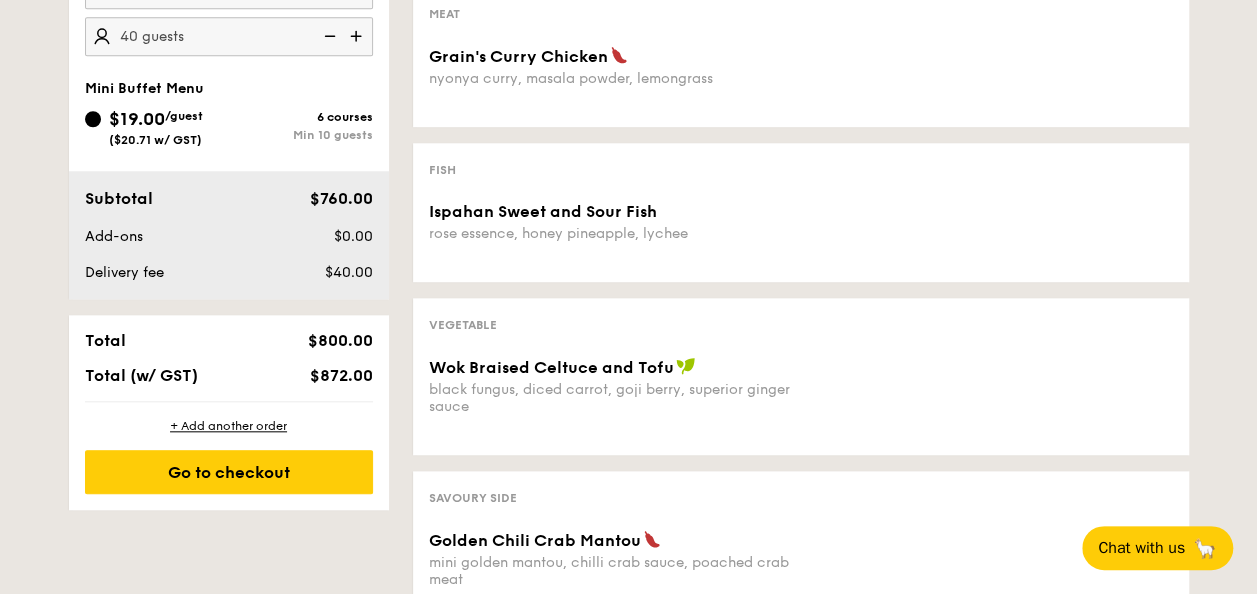 scroll, scrollTop: 812, scrollLeft: 0, axis: vertical 